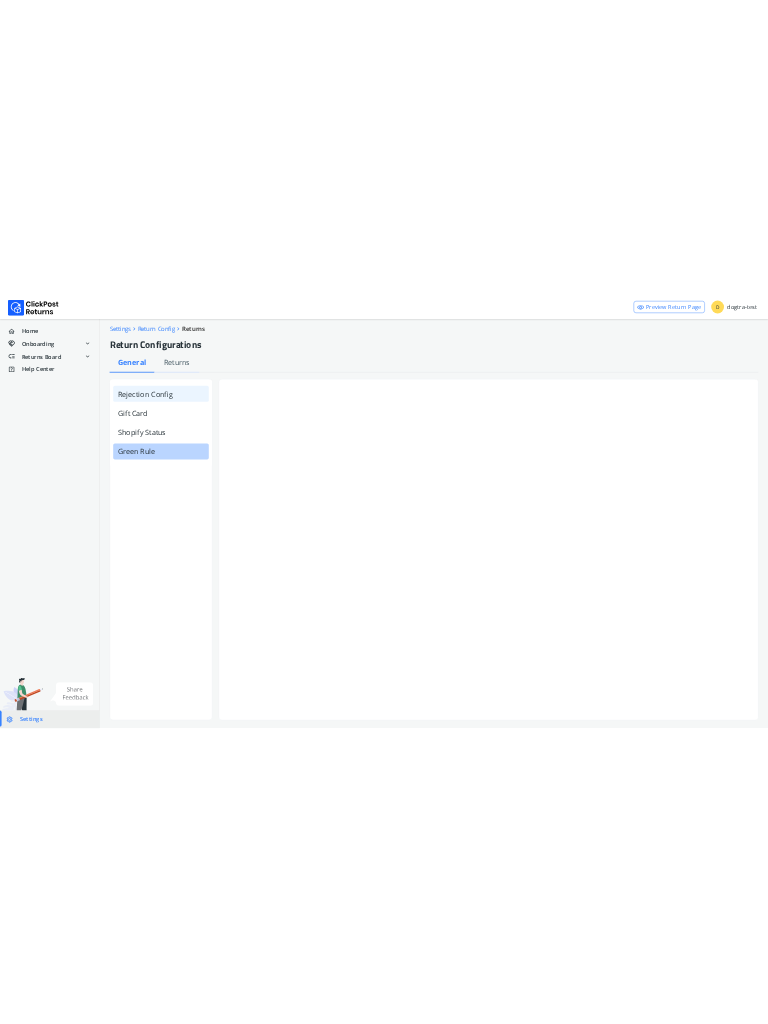 scroll, scrollTop: 0, scrollLeft: 0, axis: both 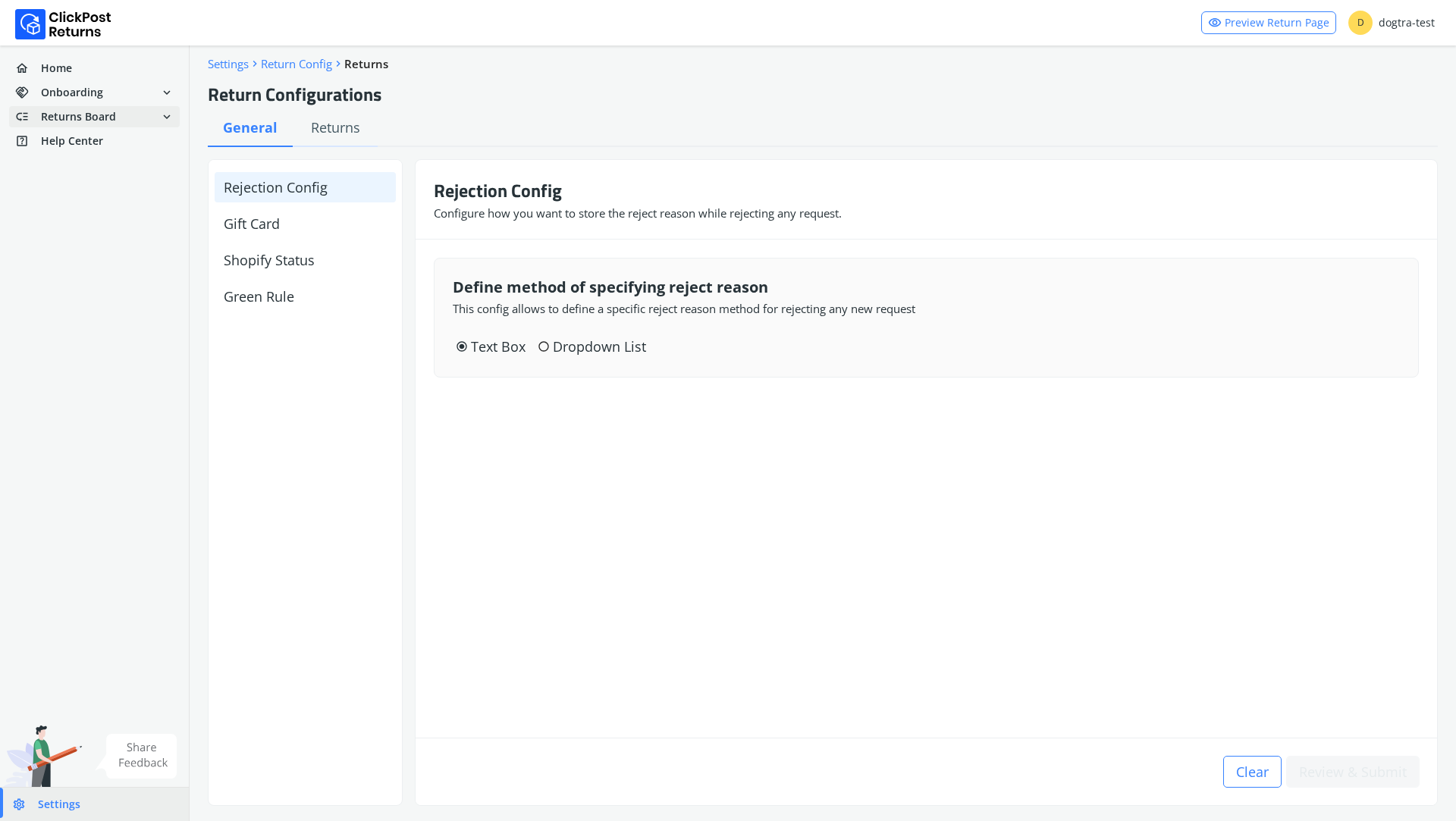 click on "Returns Board" at bounding box center [72, 92] 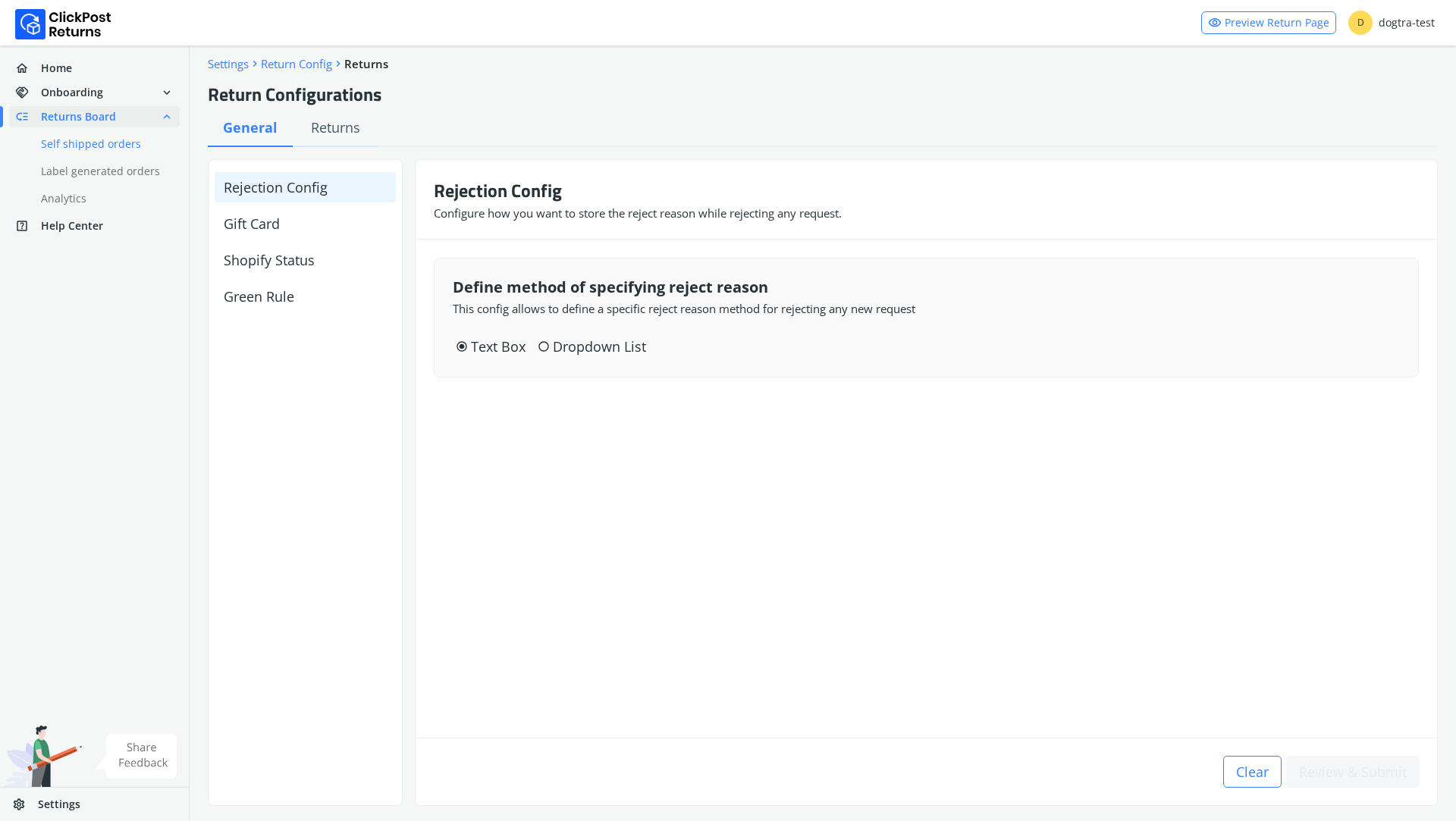 click on "done Self shipped orders" at bounding box center [103, 144] 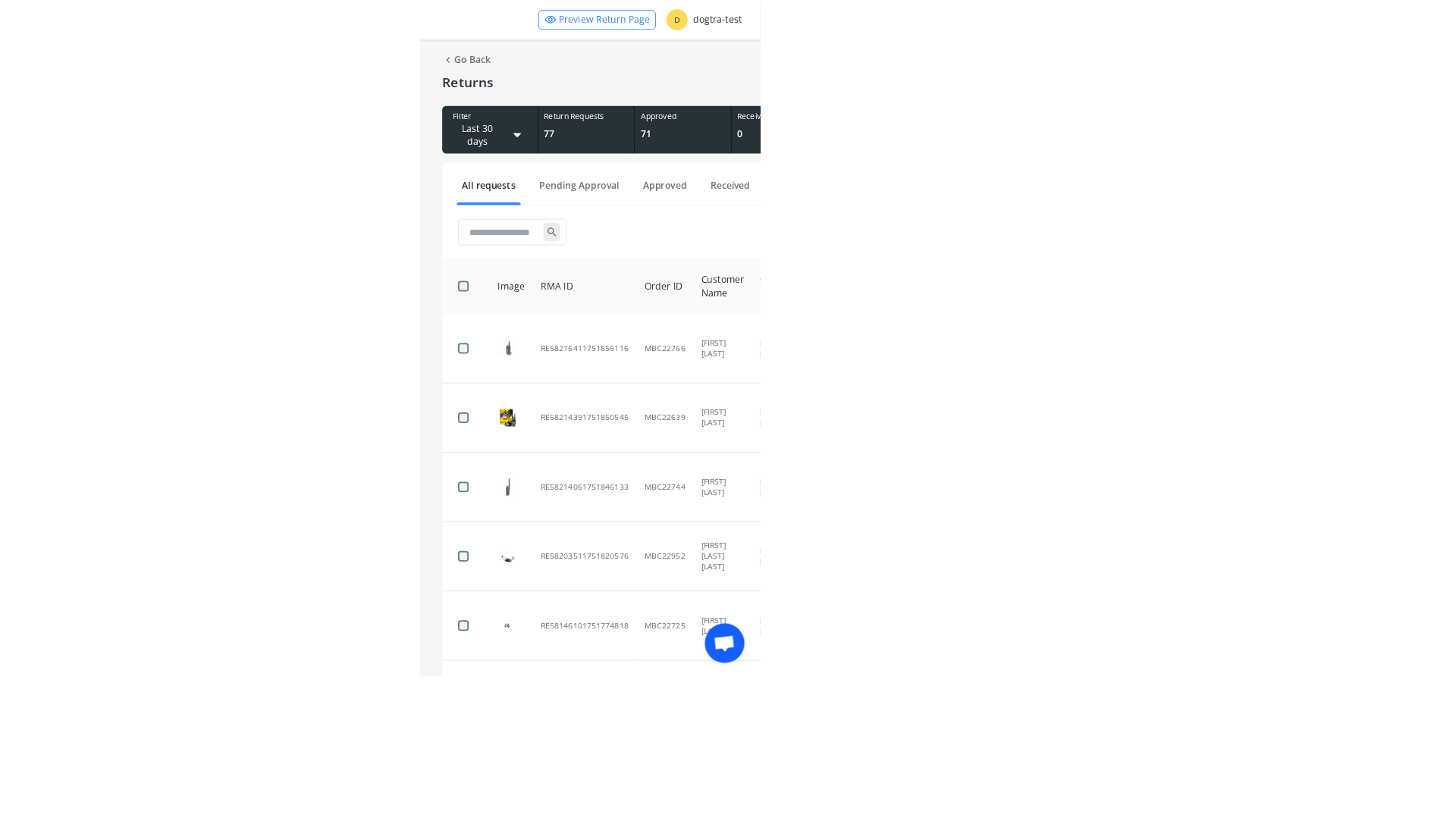 scroll, scrollTop: 0, scrollLeft: 0, axis: both 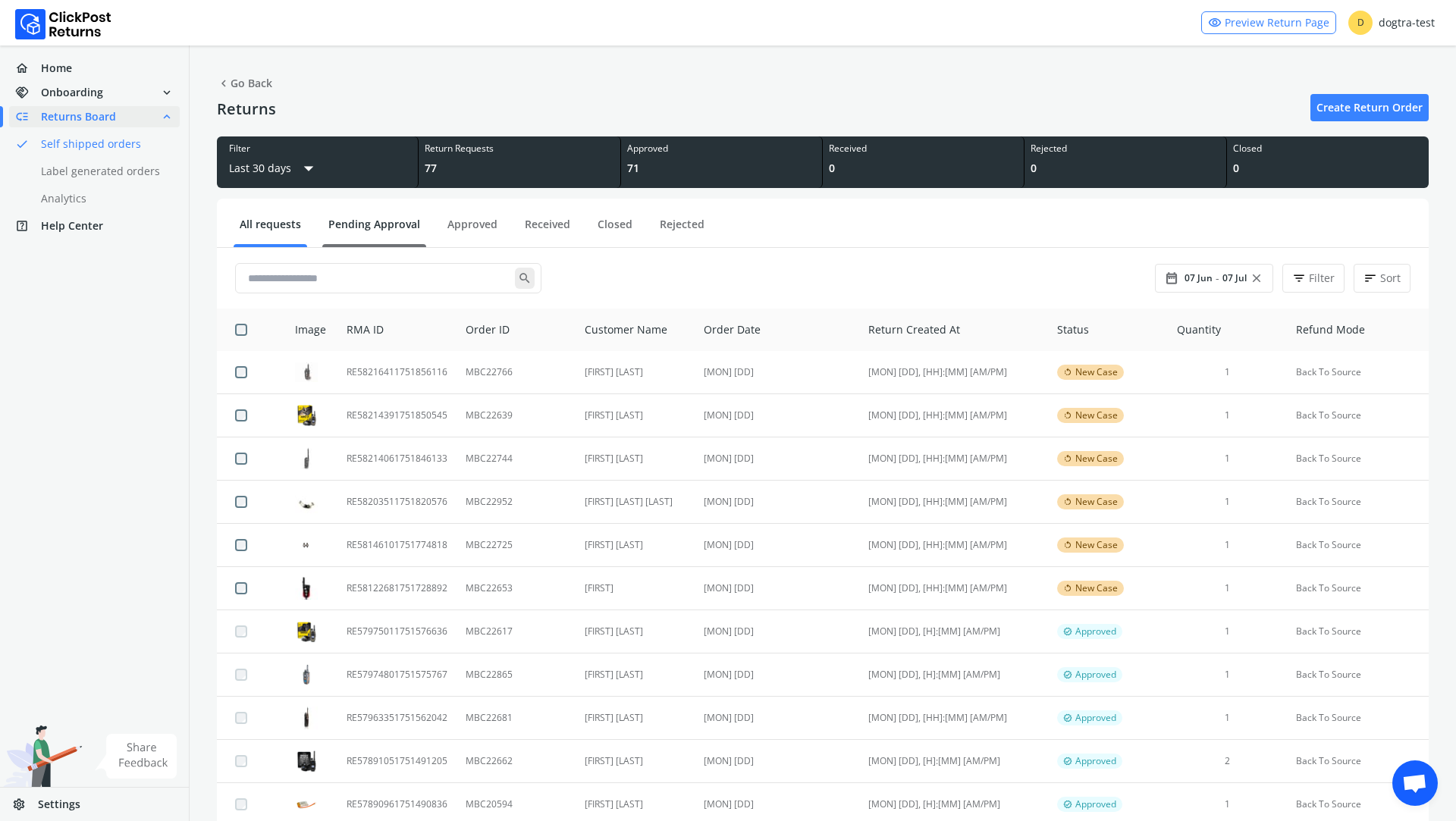 click on "Pending Approval" at bounding box center [374, 230] 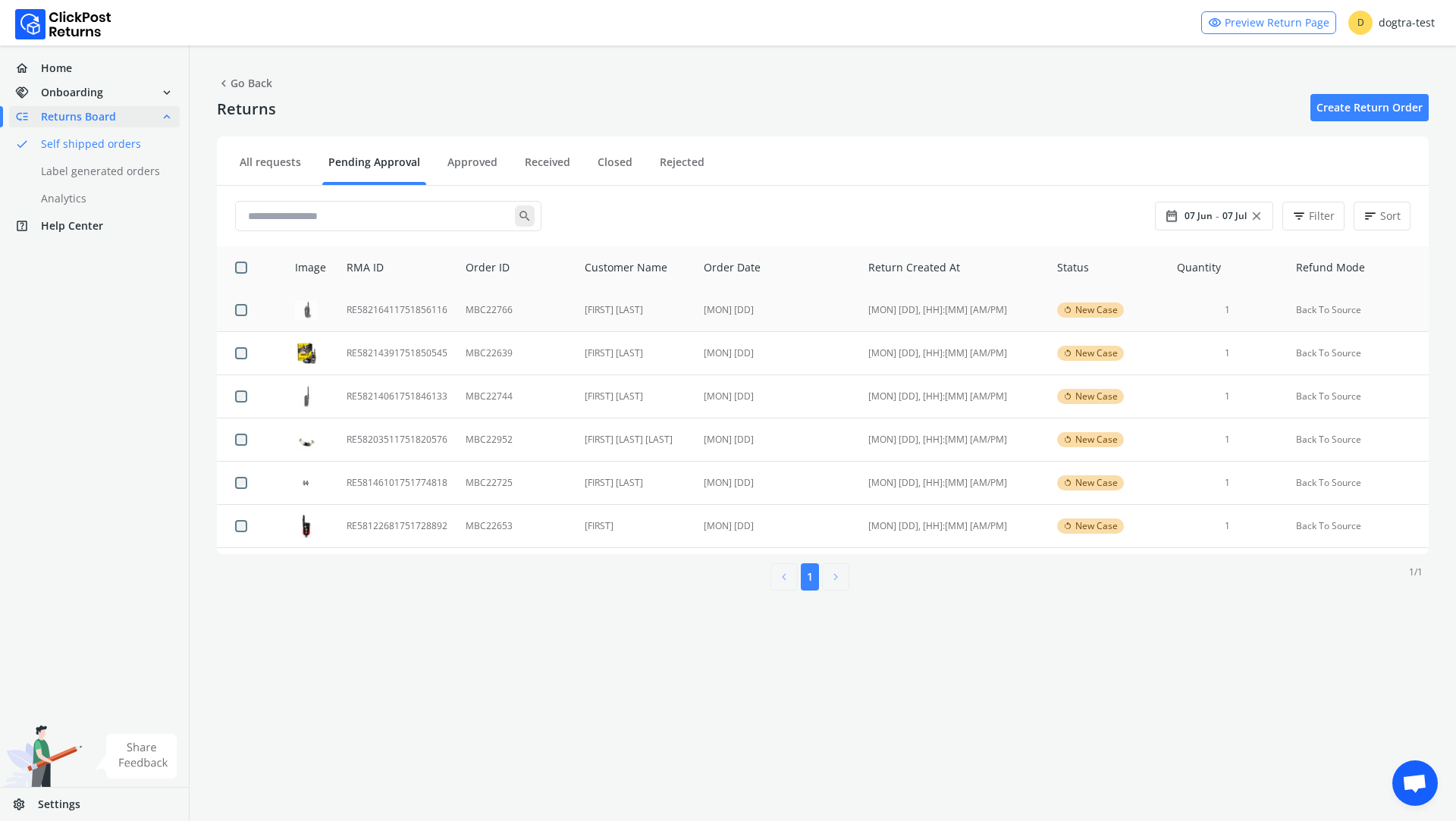 click on "[MON] [DD], [HH]:[MM] [AM/PM]" at bounding box center (953, 310) 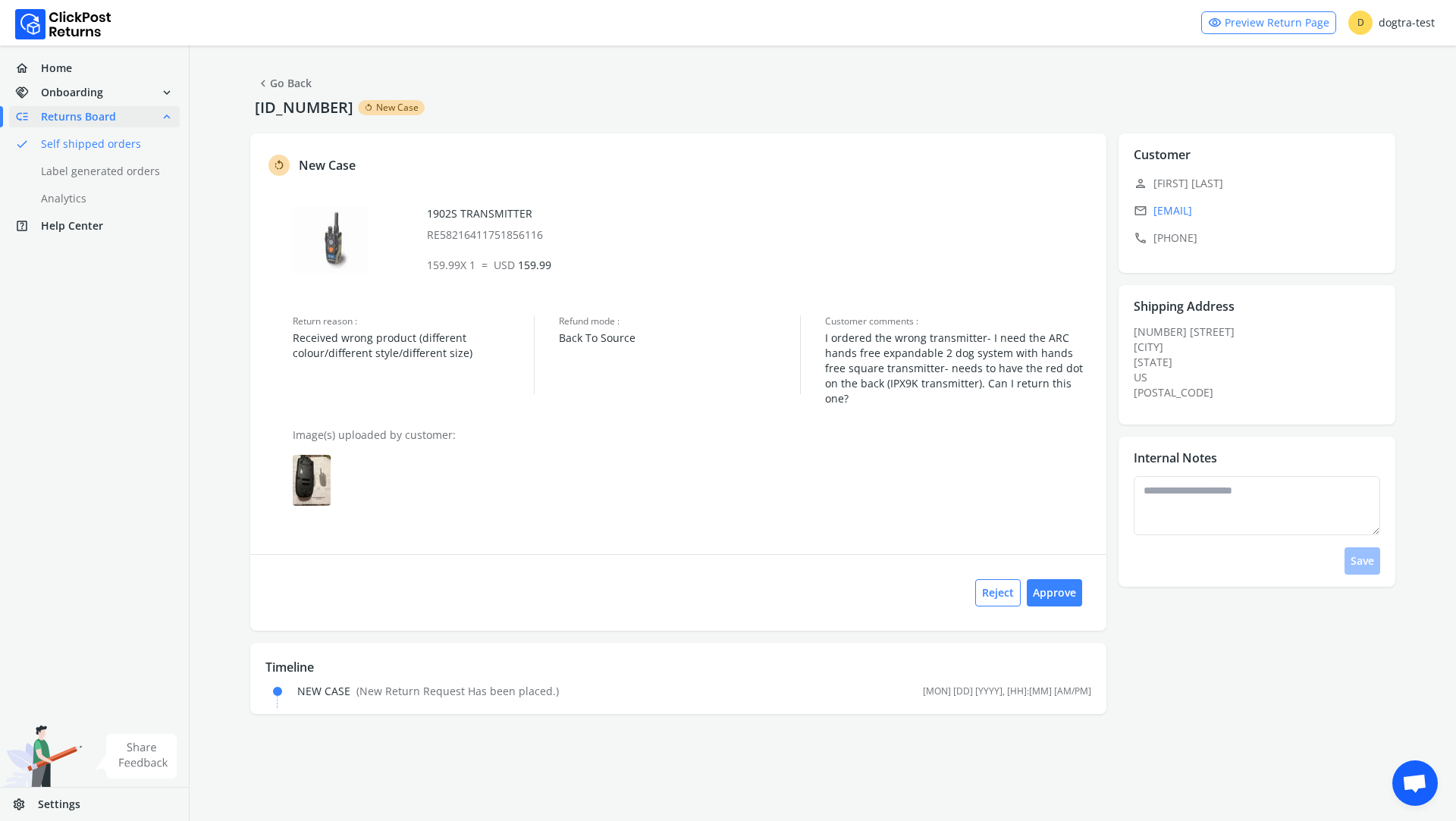 click on "chevron_left" at bounding box center [263, 83] 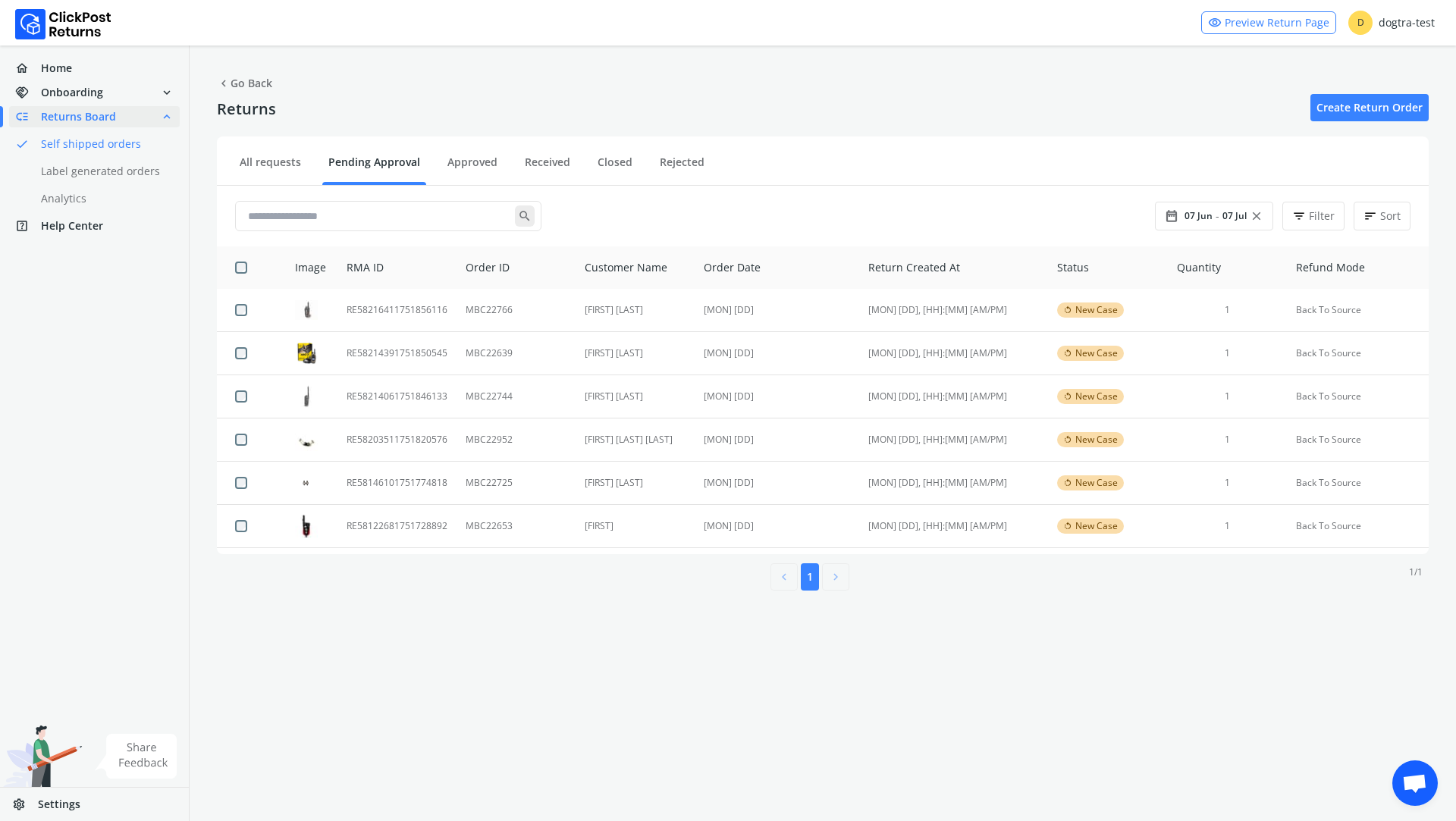 click on "chevron_left Go Back Returns Create Return Order Filter Last 30 days arrow_drop_down Return Requests 77 Approved 71 Received 0 Rejected 0 Closed 0 All requests Pending Approval Approved Received Closed Rejected search date_range 07 [MON] - 07 [MON] close filter_list Filter sort Sort Image RMA ID Order ID Customer Name Order Date Return Created At Status Quantity Refund Mode RE58216411751856116 MBC22766 [FIRST] [LAST] [MON] [DD] [MON] [DD], [HH]:[MM] [AM/PM] rotate_left New Case 1 Back To Source RE58214391751850545 MBC22639 [FIRST] [LAST] [MON] [DD] [MON] [DD], [HH]:[MM] [AM/PM] rotate_left New Case 1 Back To Source RE58214061751846133 MBC22744 [FIRST] [LAST] [MON] [DD] [MON] [DD], [HH]:[MM] [AM/PM] rotate_left New Case 1 Back To Source RE58203511751820576 MBC22952 [FIRST] [LAST] [LAST] [MON] [DD] [MON] [DD], [HH]:[MM] [AM/PM] rotate_left New Case 1 Back To Source RE58146101751774818 MBC22725 [FIRST] [LAST] [MON] [DD] [MON] [DD], [HH]:[MM] [AM/PM] rotate_left New Case 1 Back To Source RE58122681751728892 MBC22653 [FIRST] [MON] [DD] [MON] [DD], [HH]:[MM] [AM/PM] rotate_left New Case 1 Back To Source RE57975011751576636 MBC22617 1 1 1" at bounding box center (823, 331) 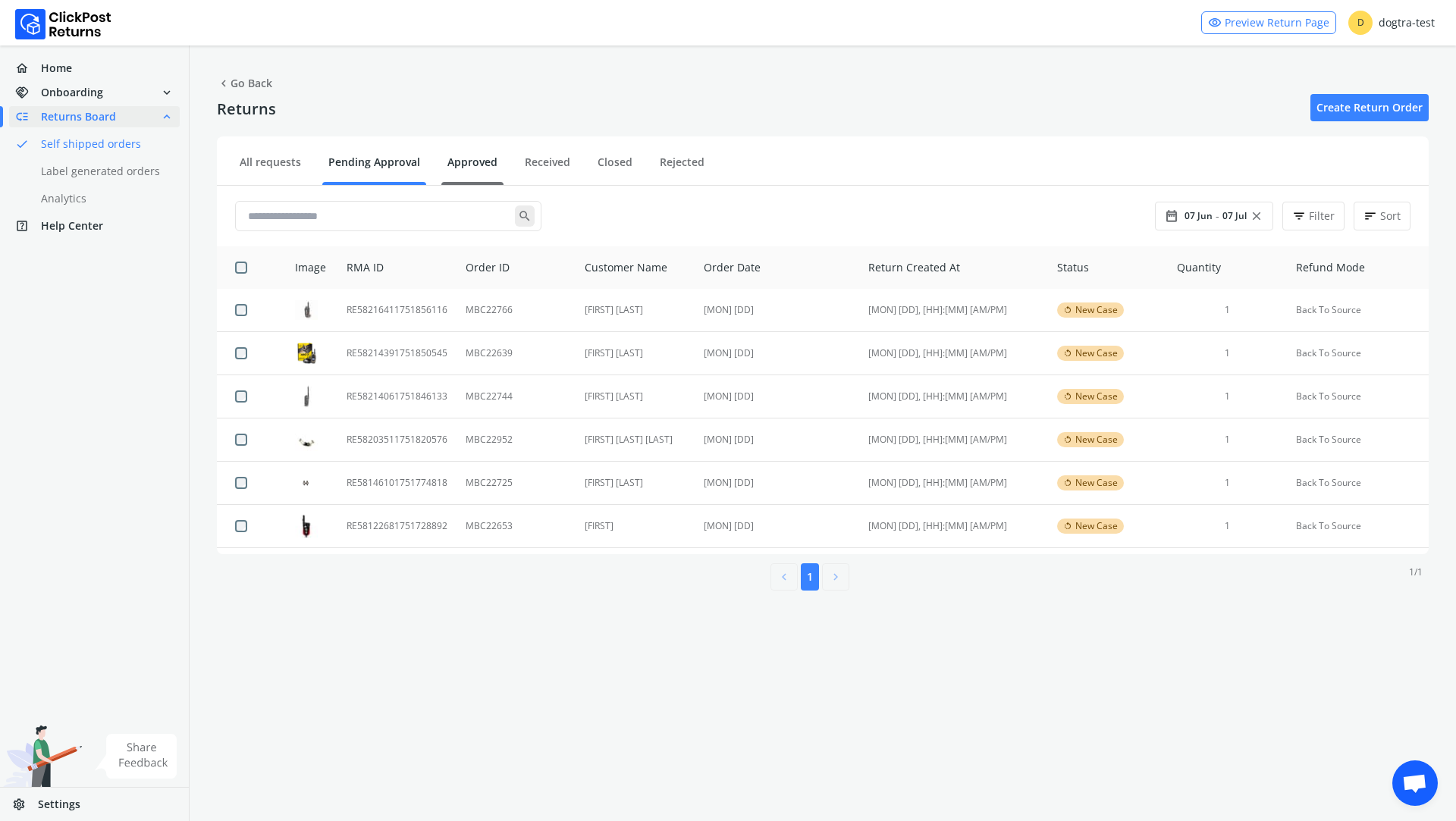 click on "Approved" at bounding box center [472, 168] 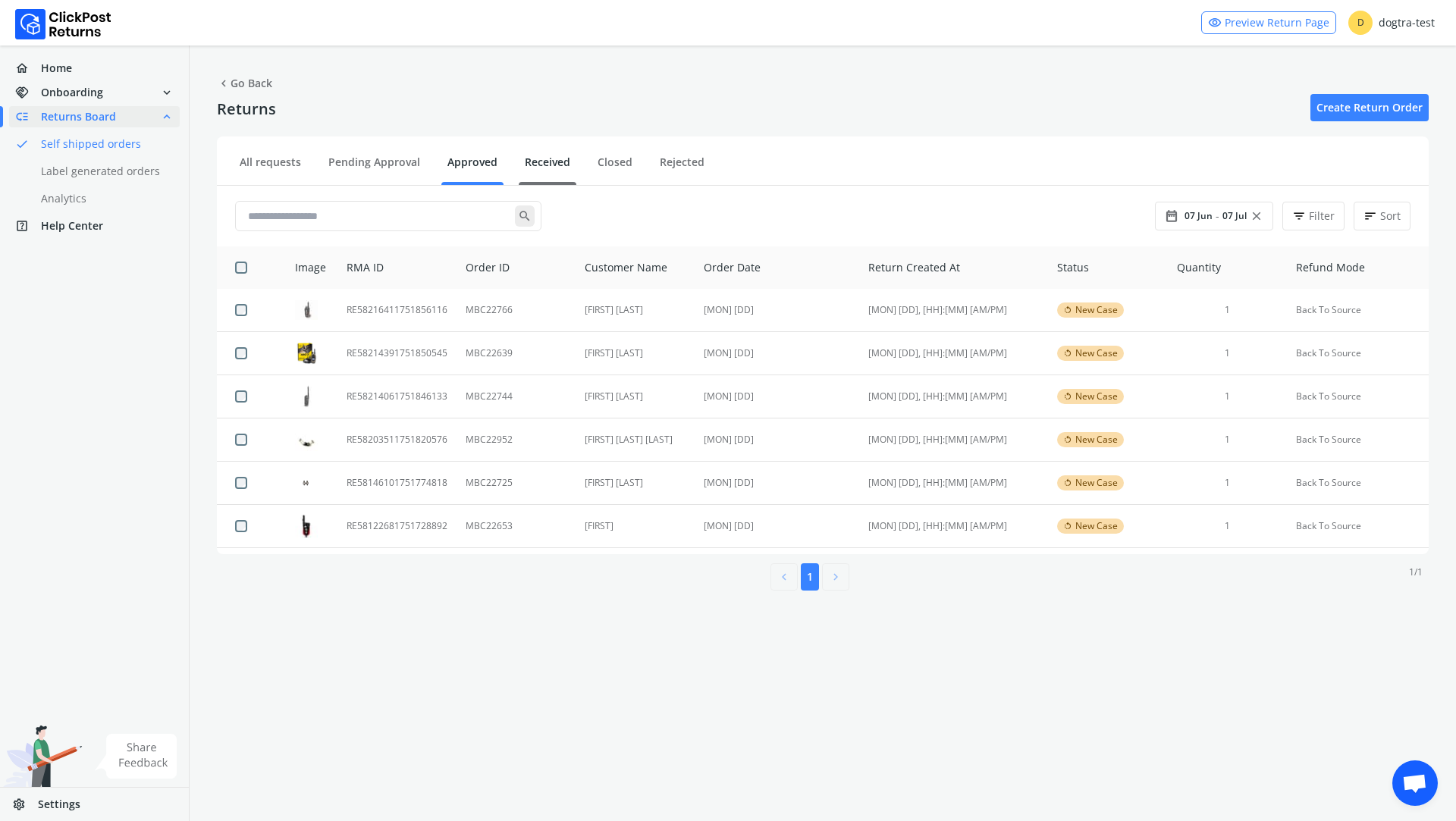 click on "Received" at bounding box center (548, 168) 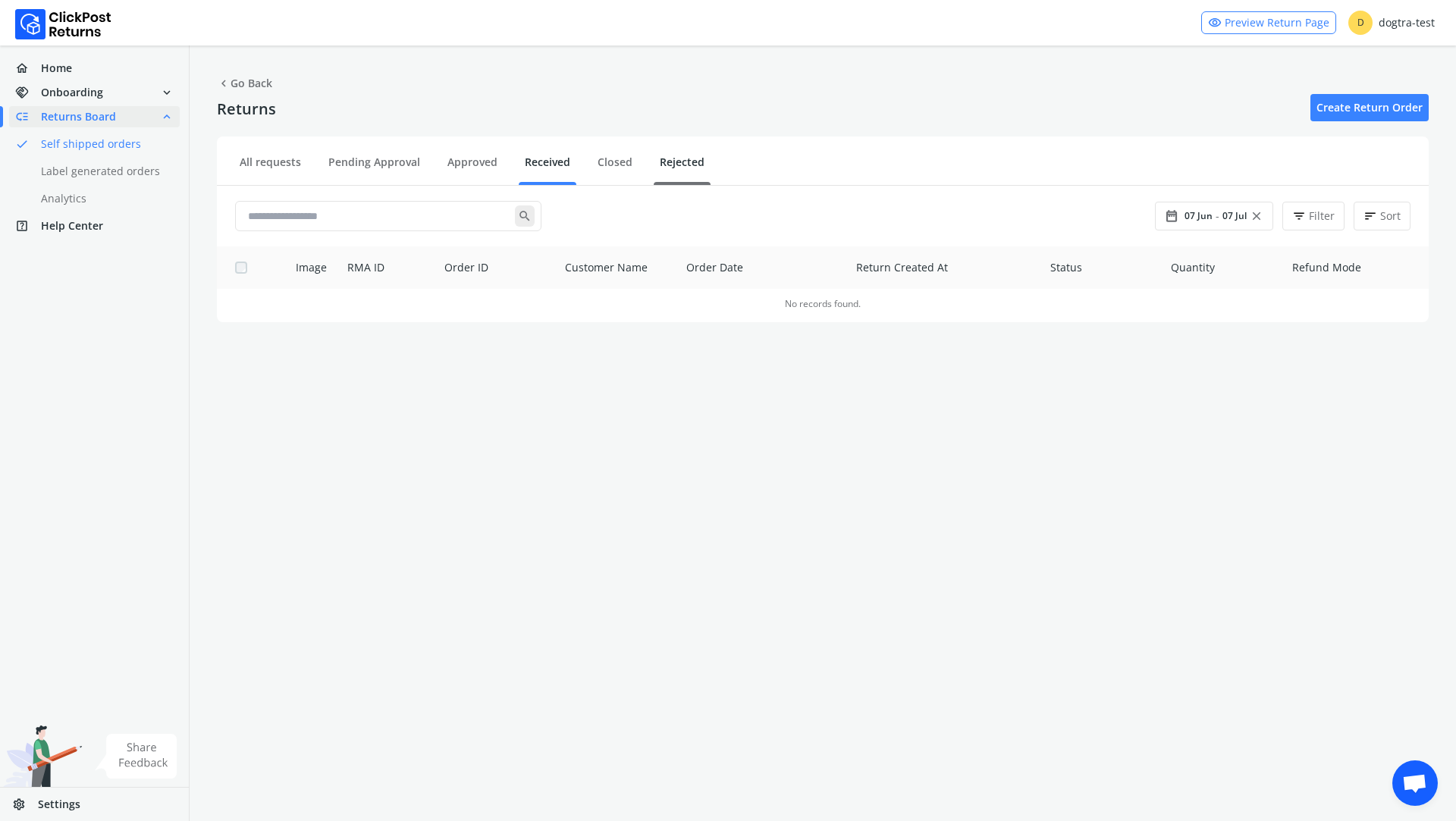 click on "Rejected" at bounding box center [682, 168] 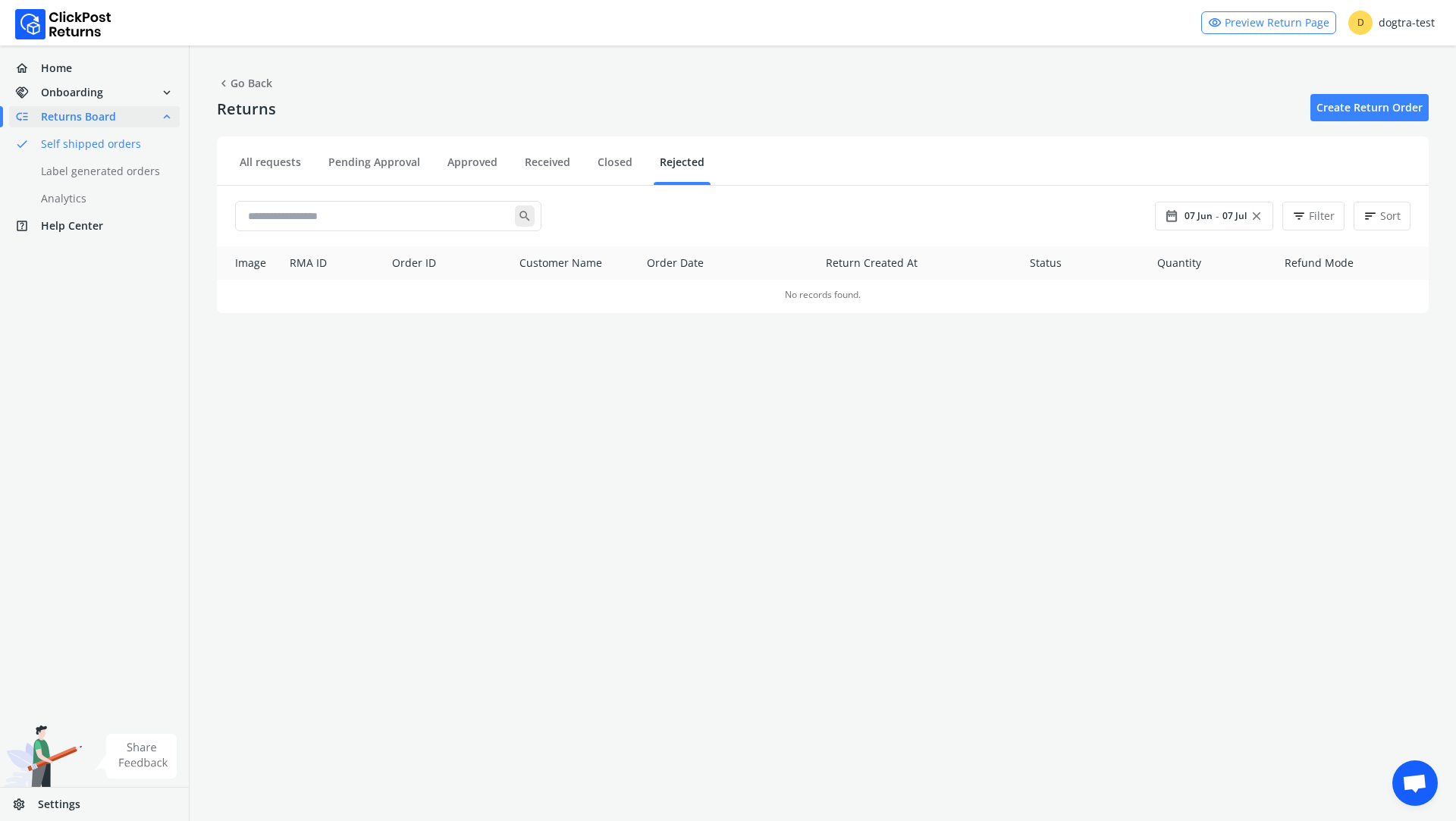 click on "done Self shipped orders" at bounding box center (103, 144) 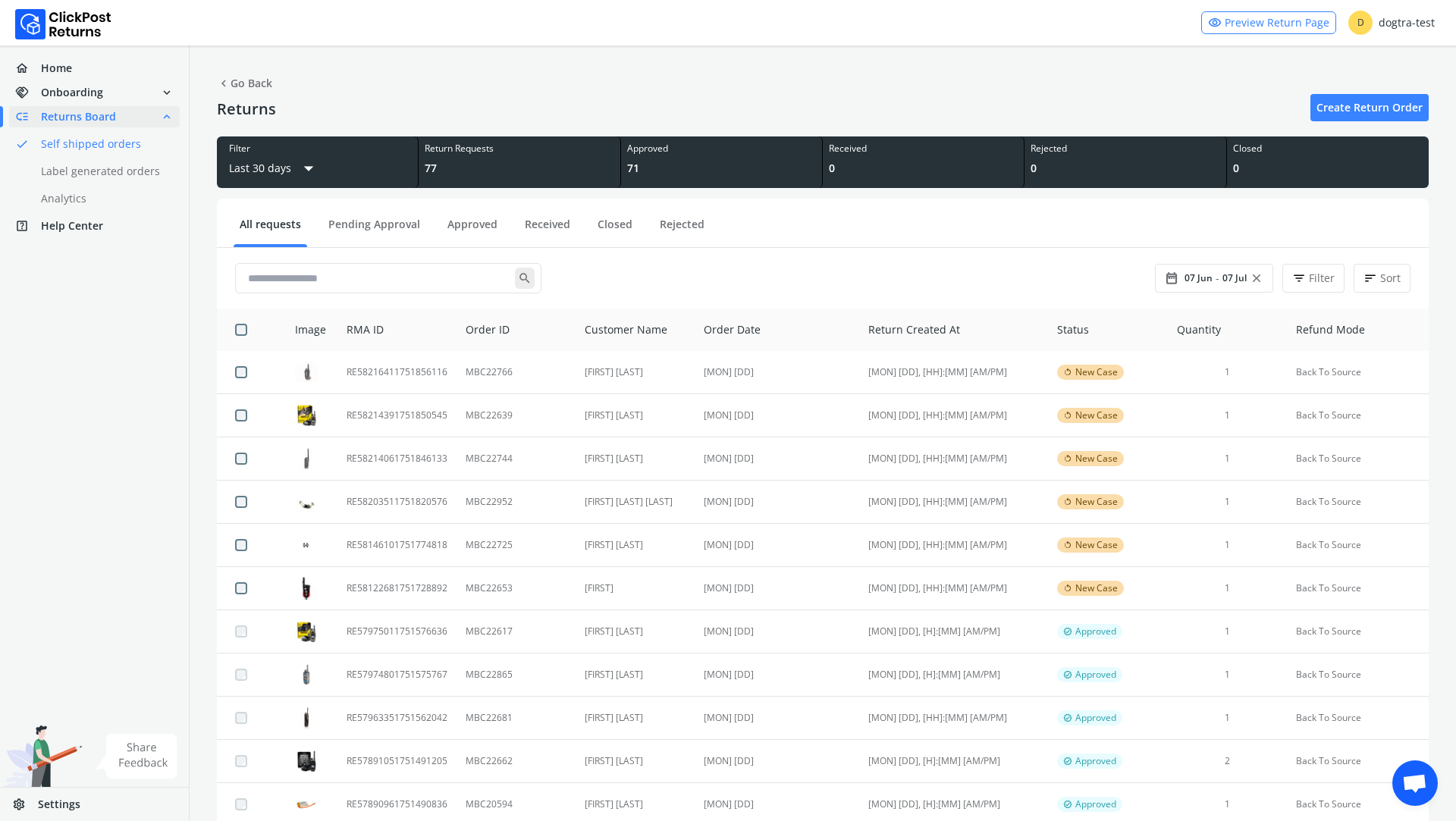 click on "Settings" at bounding box center (59, 804) 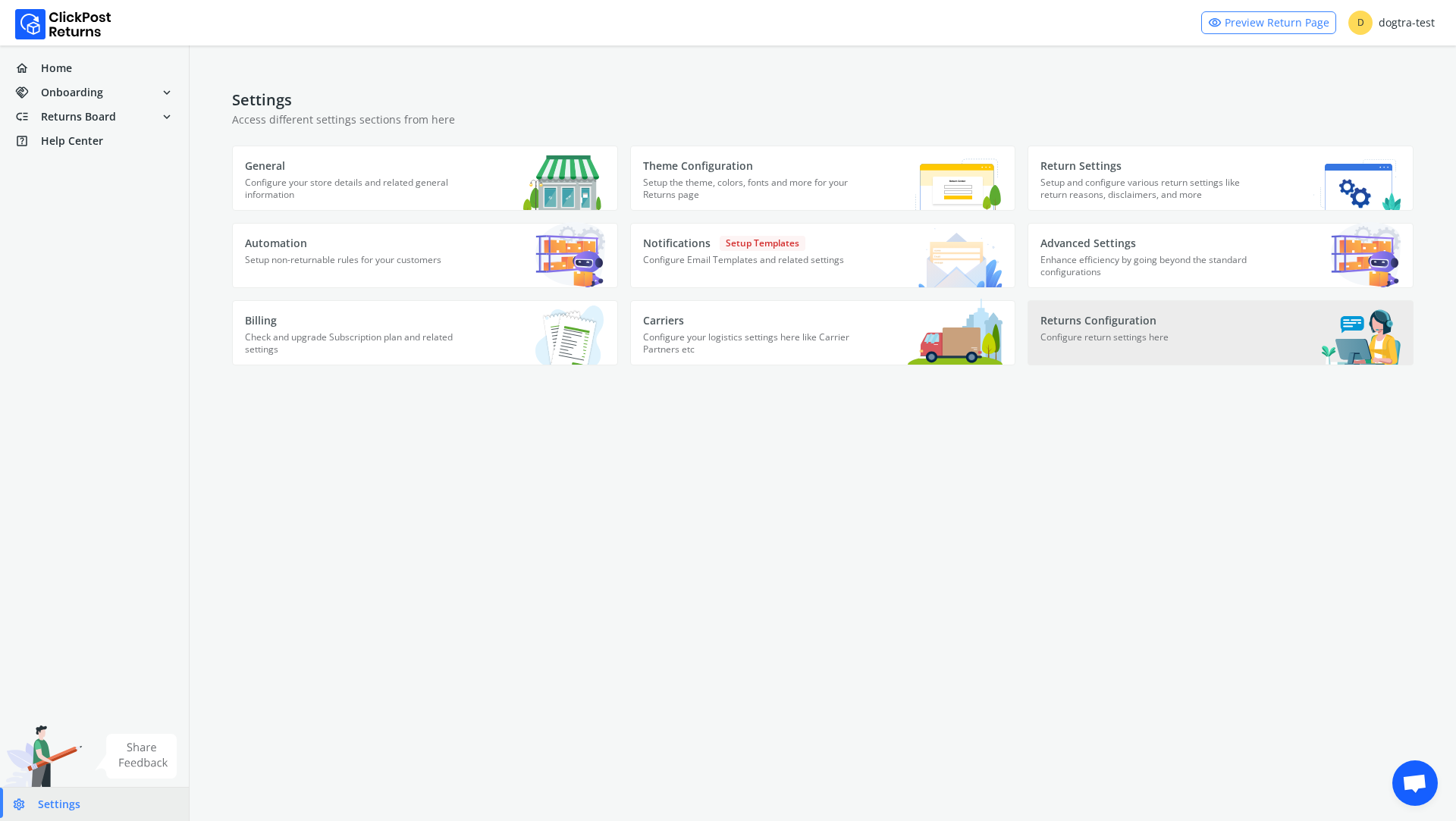 click on "Configure return settings here" at bounding box center [353, 193] 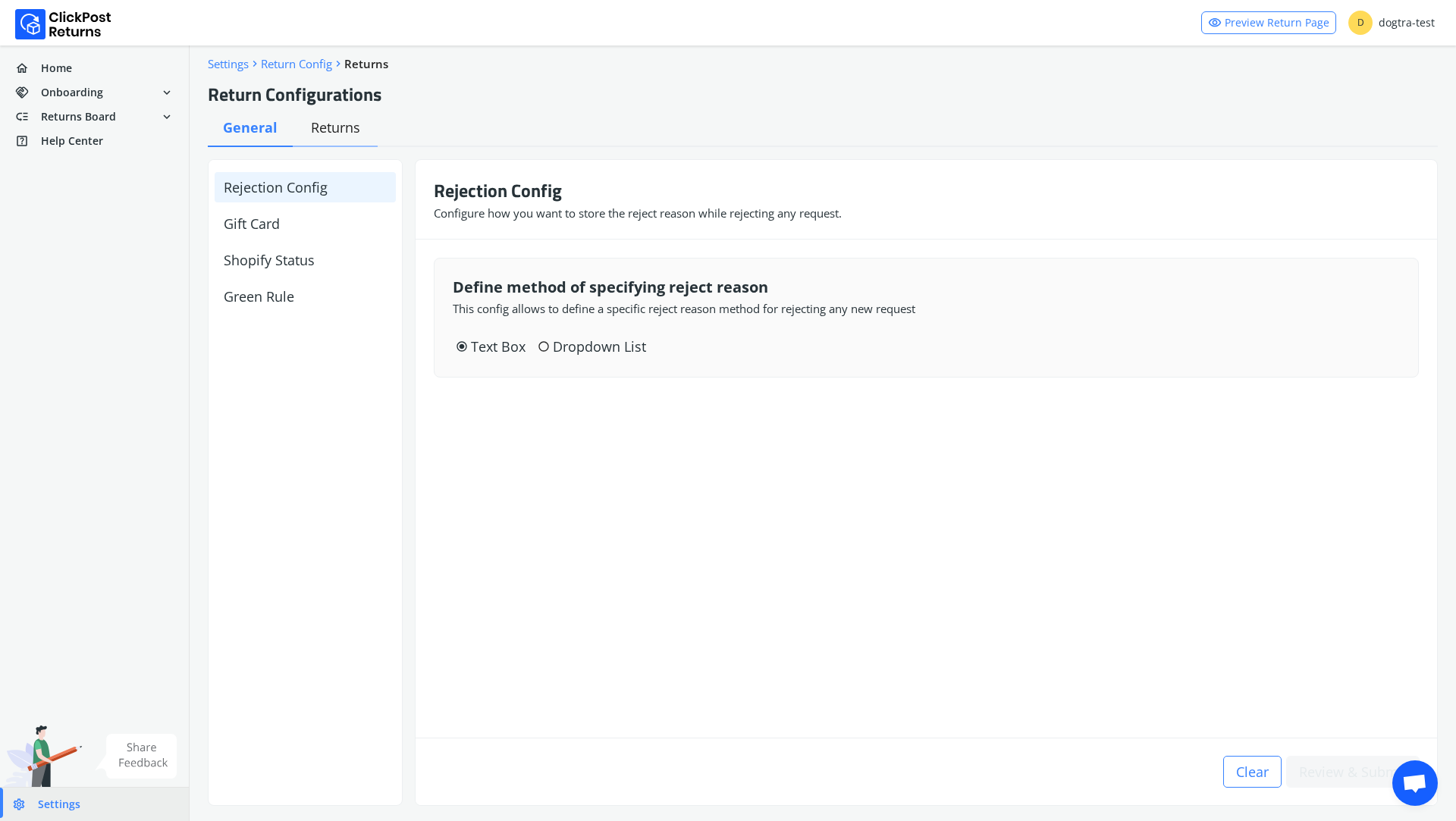 click on "Returns" at bounding box center (250, 127) 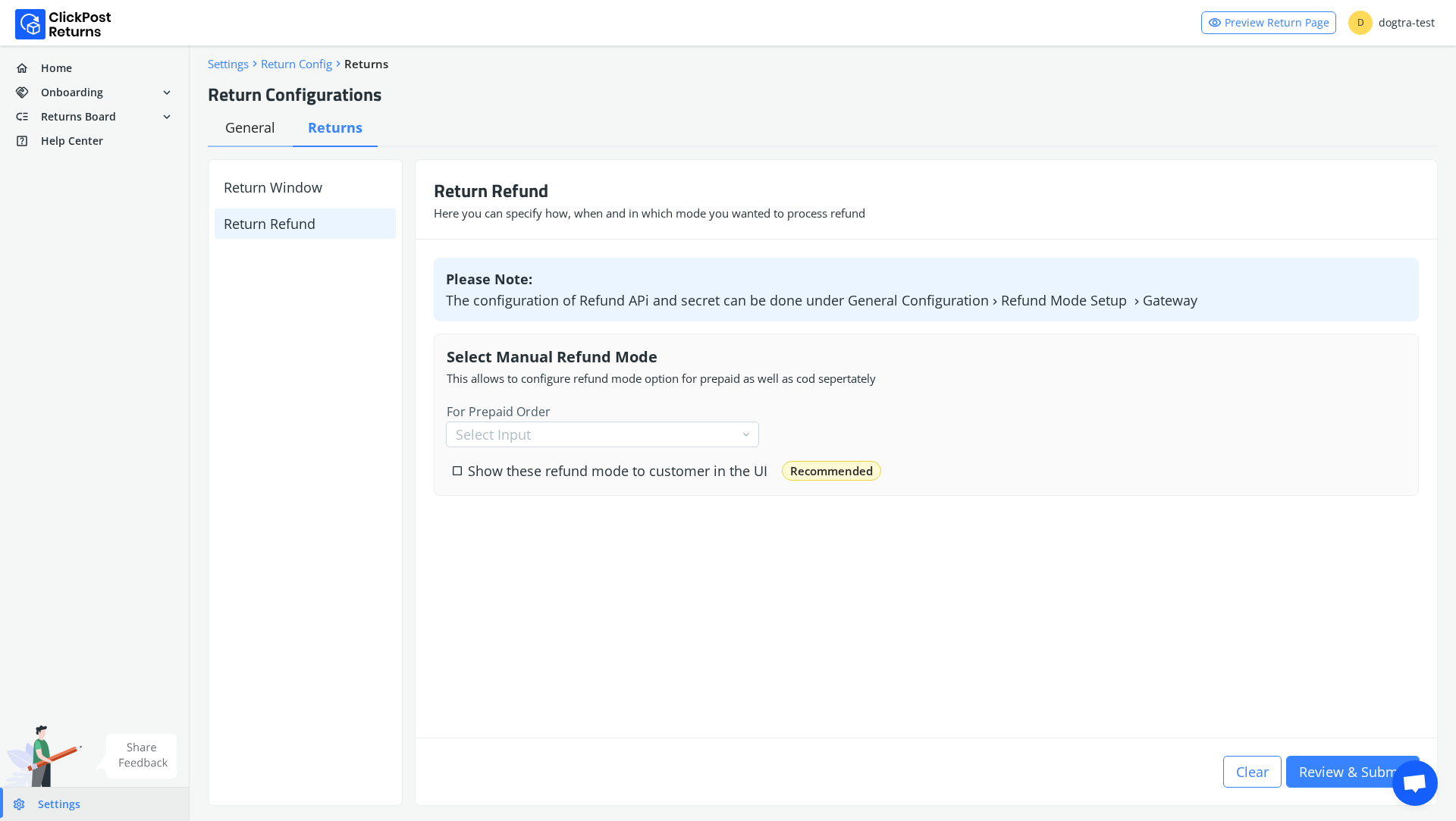 click on "General" at bounding box center (250, 127) 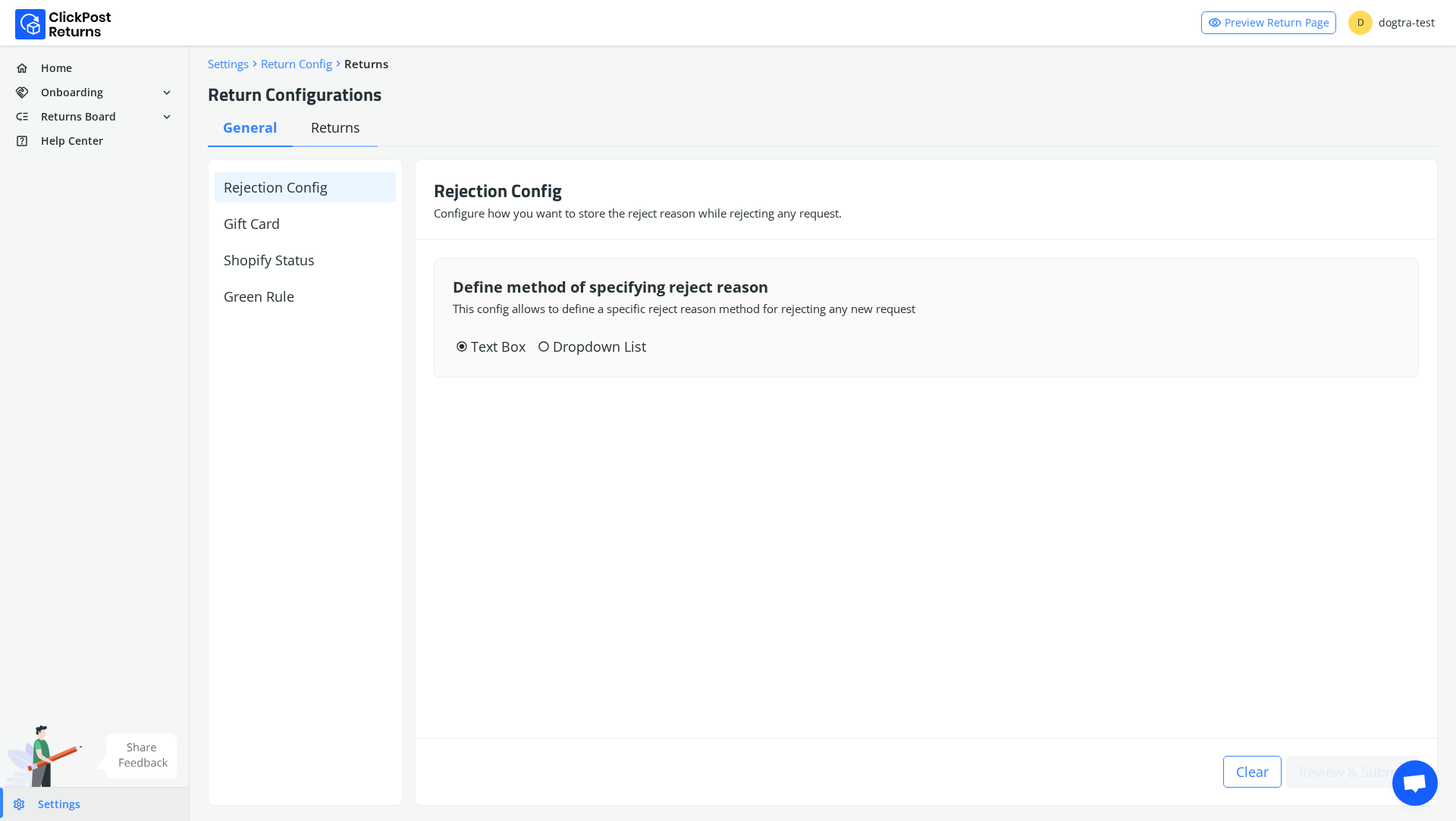 click on "Returns" at bounding box center (250, 127) 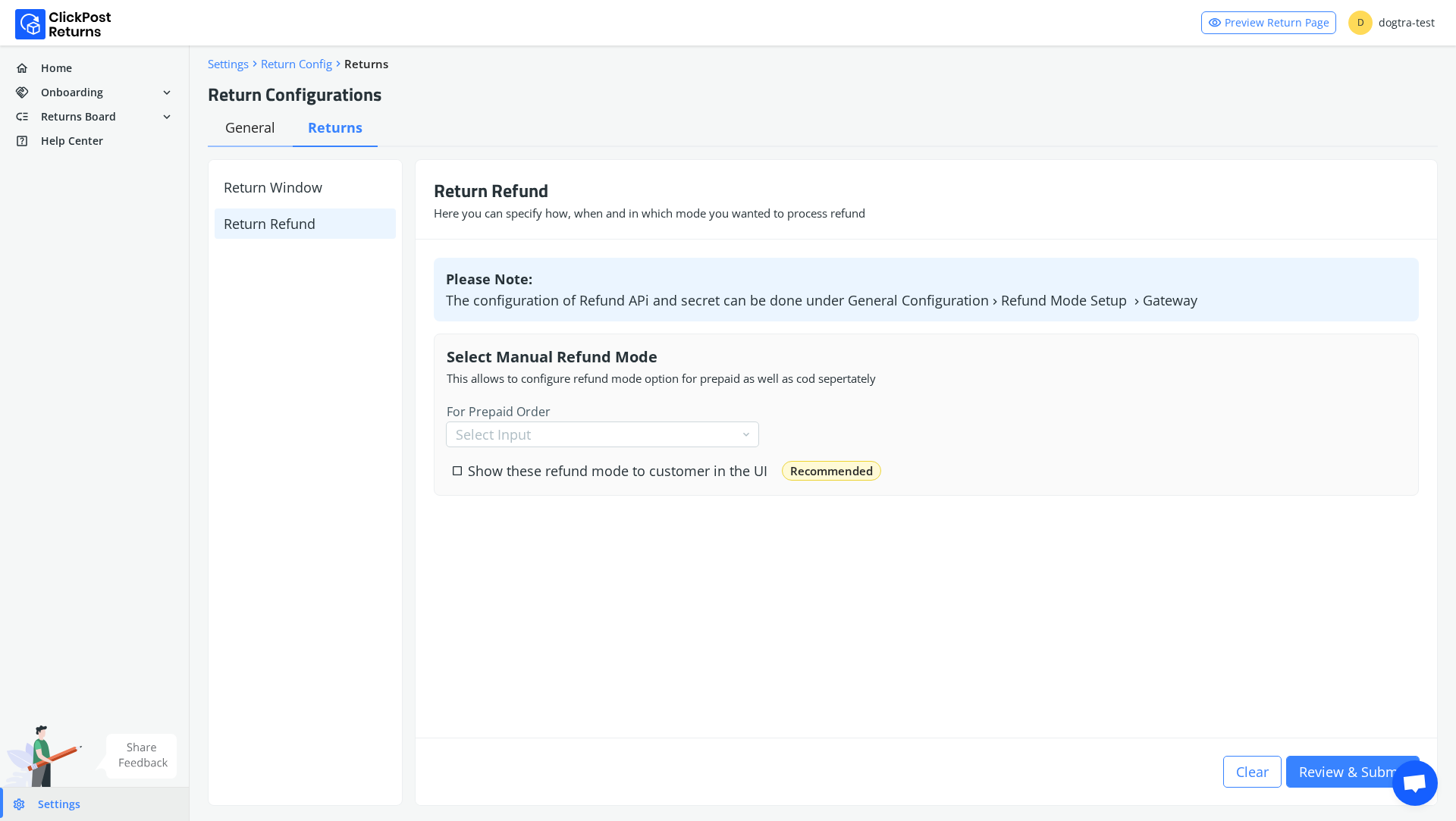 click on "General" at bounding box center (250, 127) 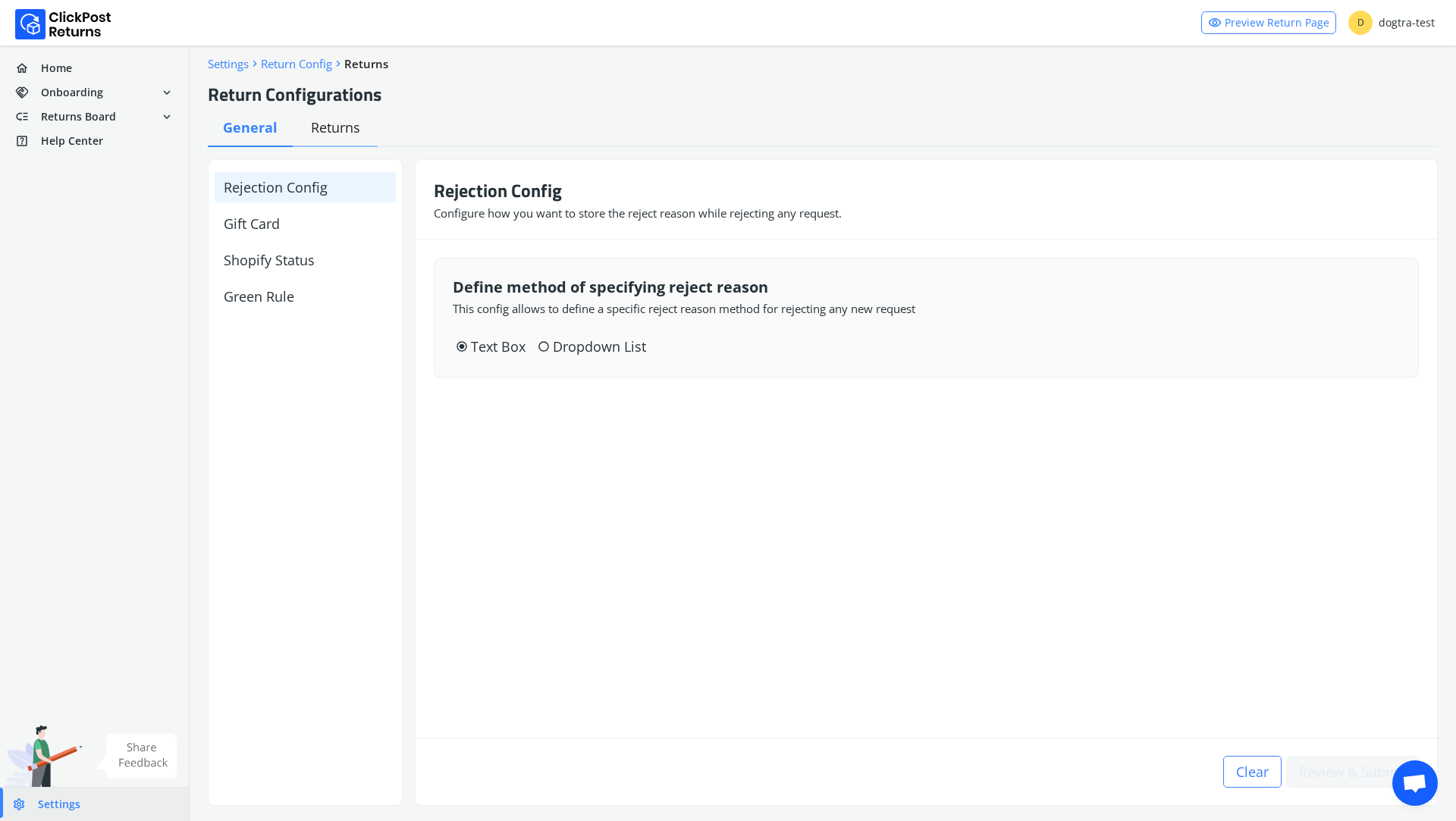 click on "Returns" at bounding box center [250, 127] 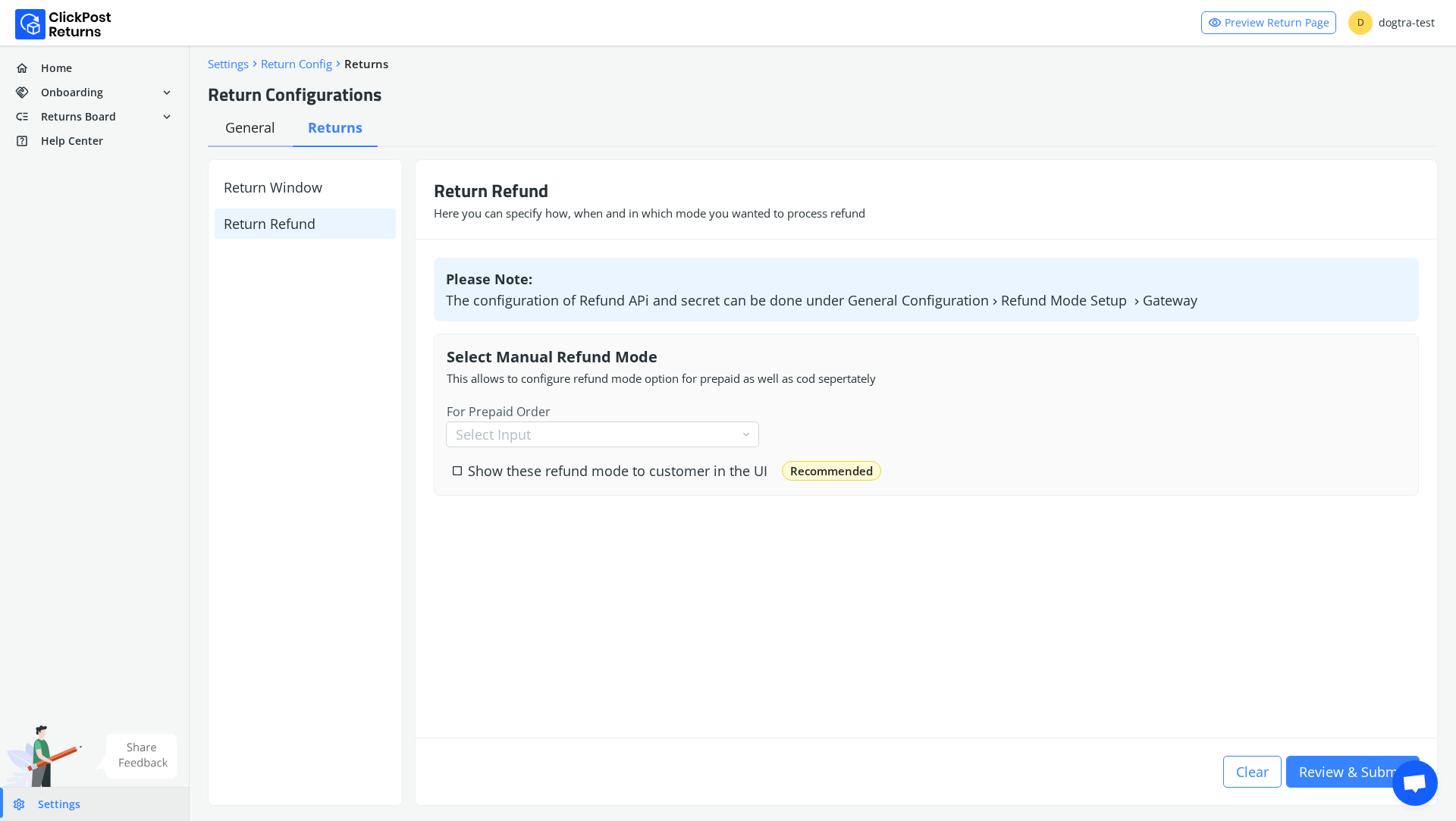 click on "General" at bounding box center (250, 127) 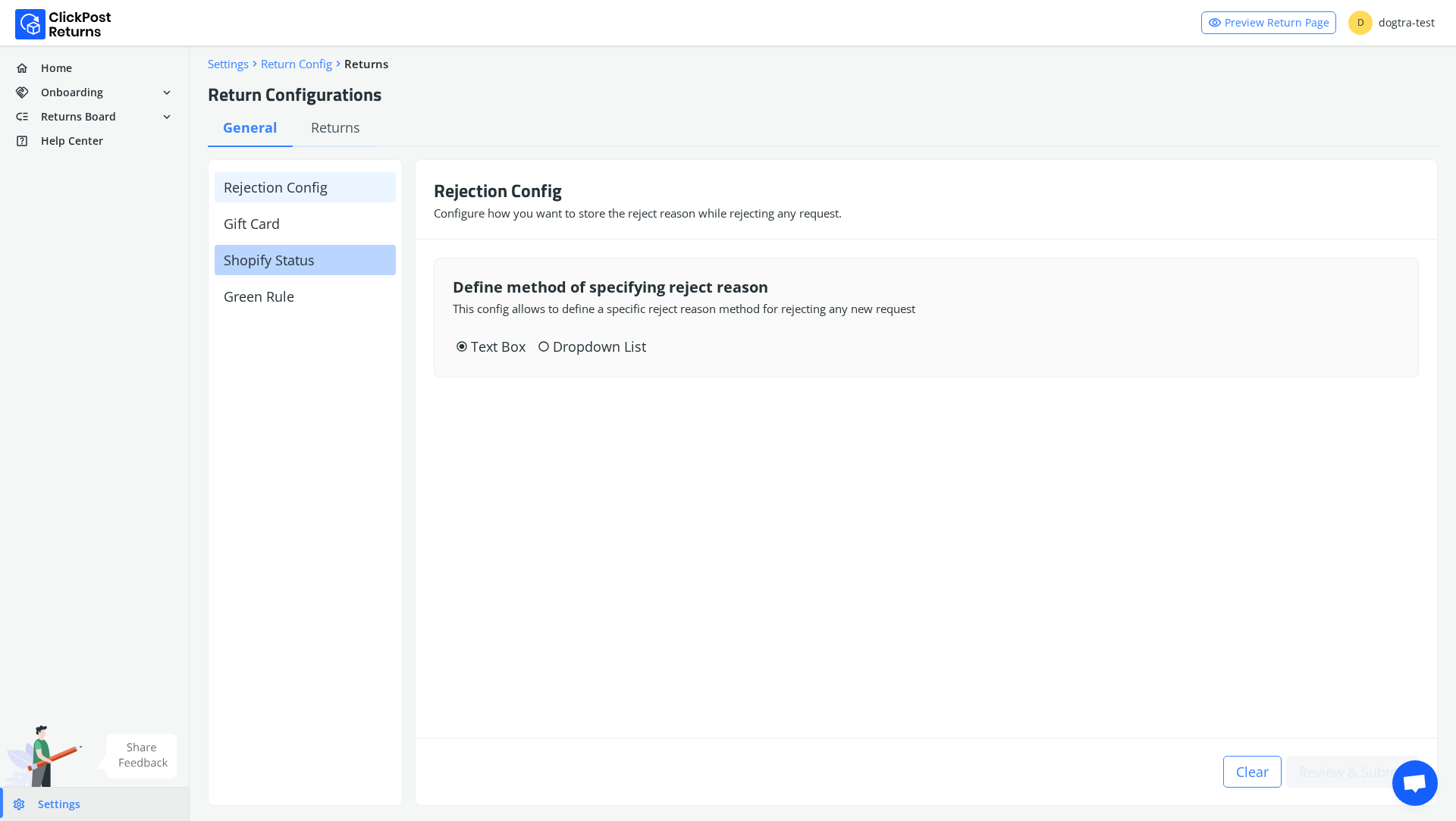 click on "Shopify Status" at bounding box center [305, 260] 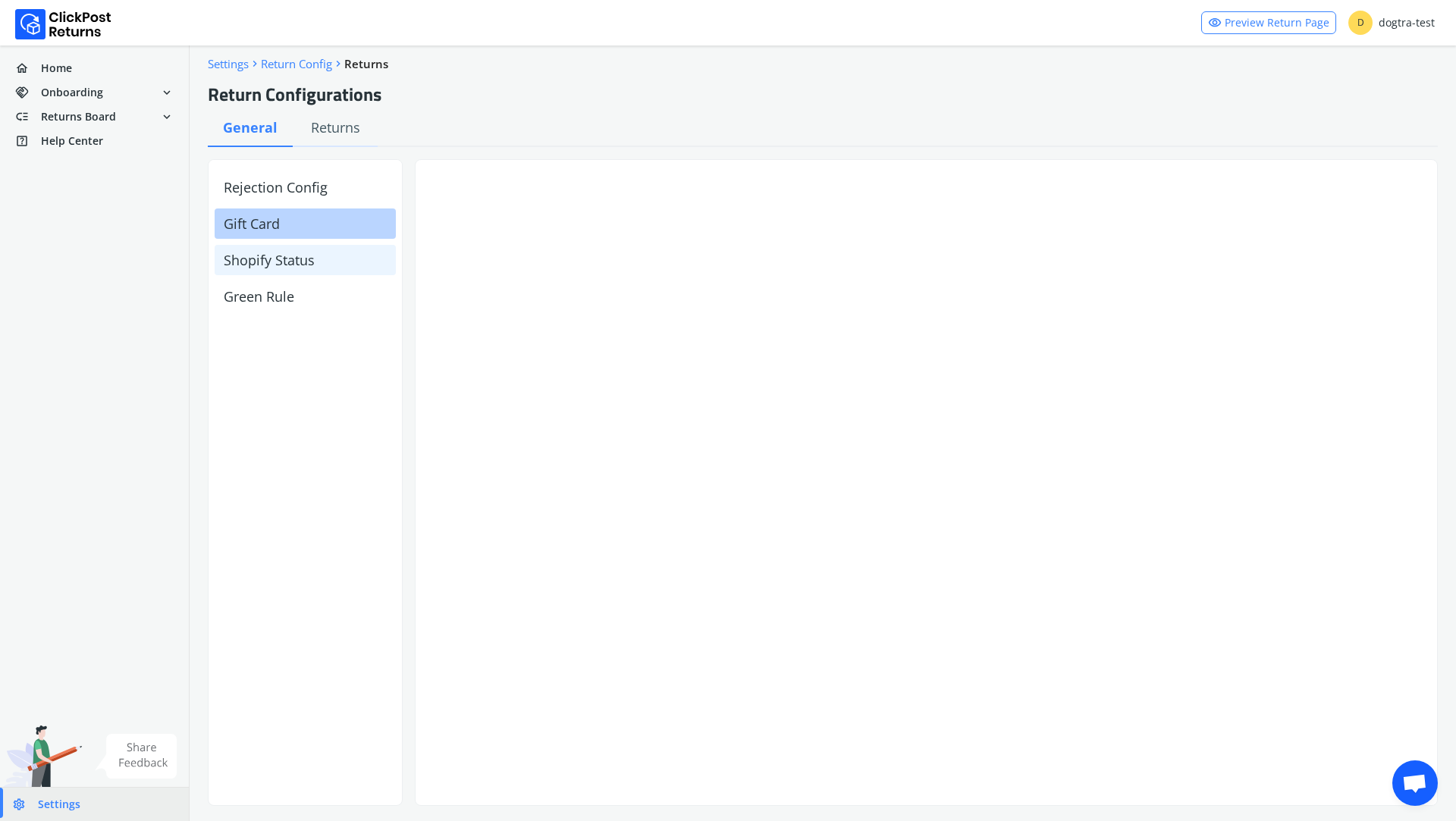 click on "Gift Card" at bounding box center [305, 224] 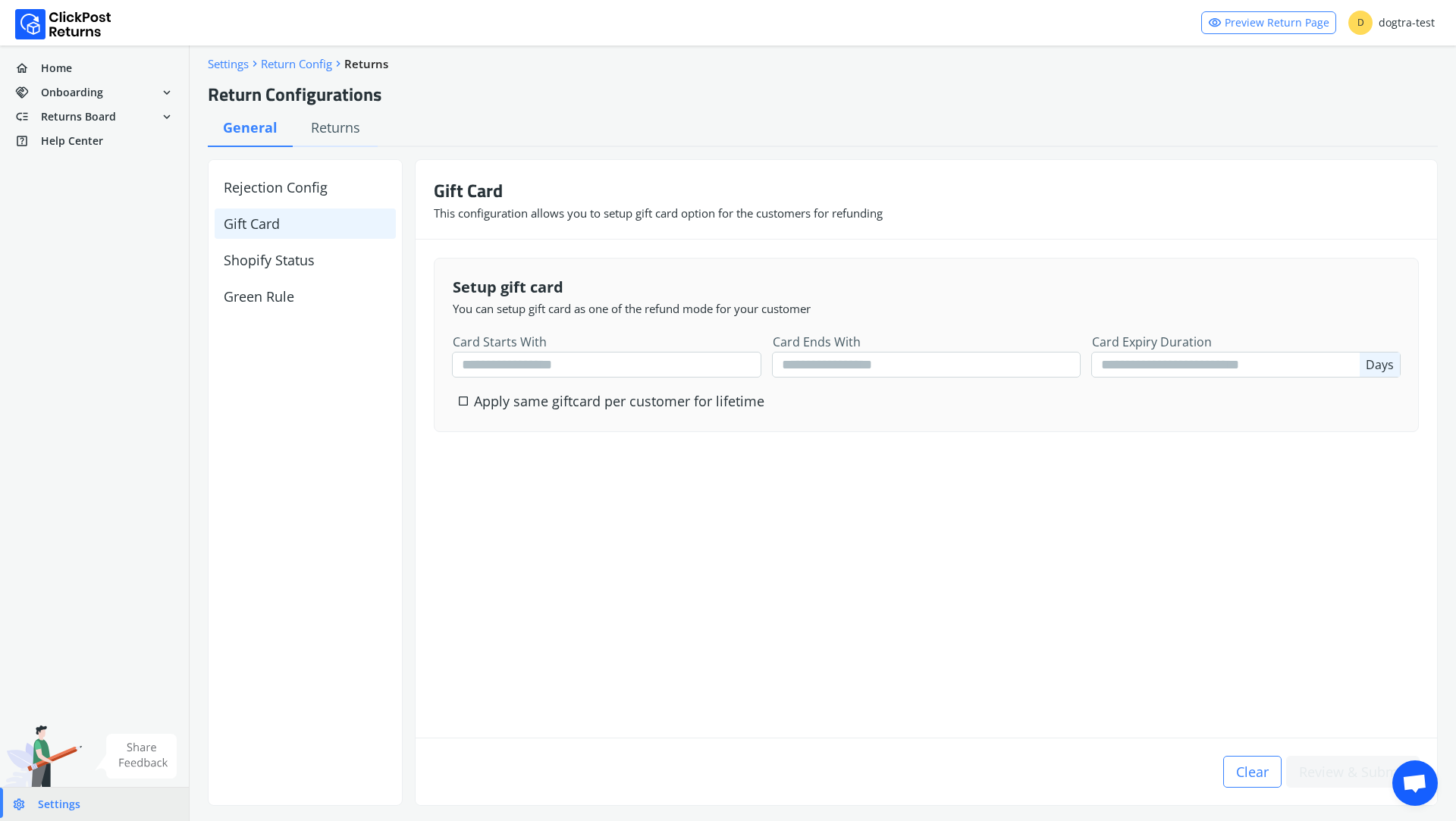 click on "Gift Card" at bounding box center (305, 224) 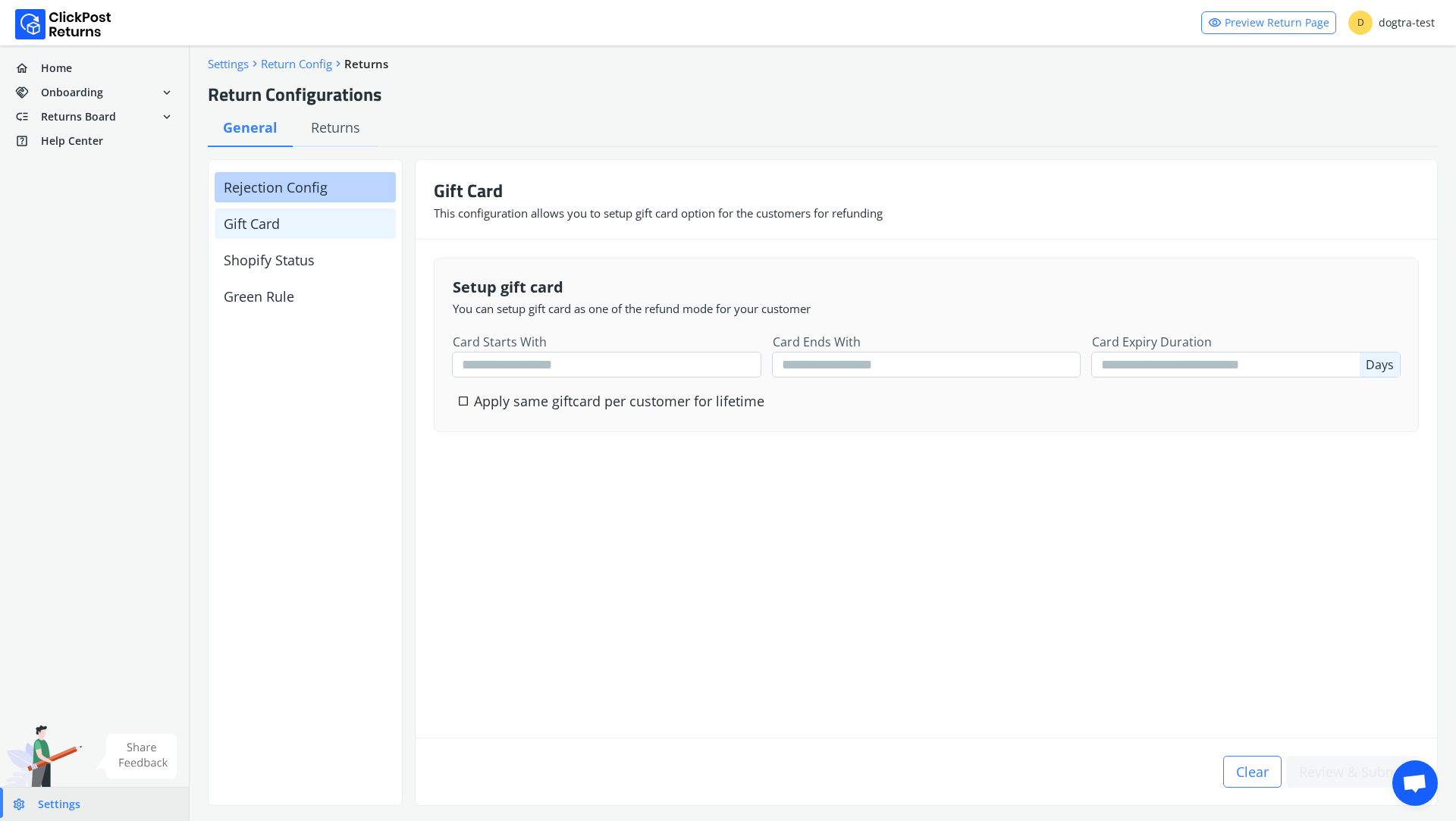 click on "Rejection Config" at bounding box center [305, 187] 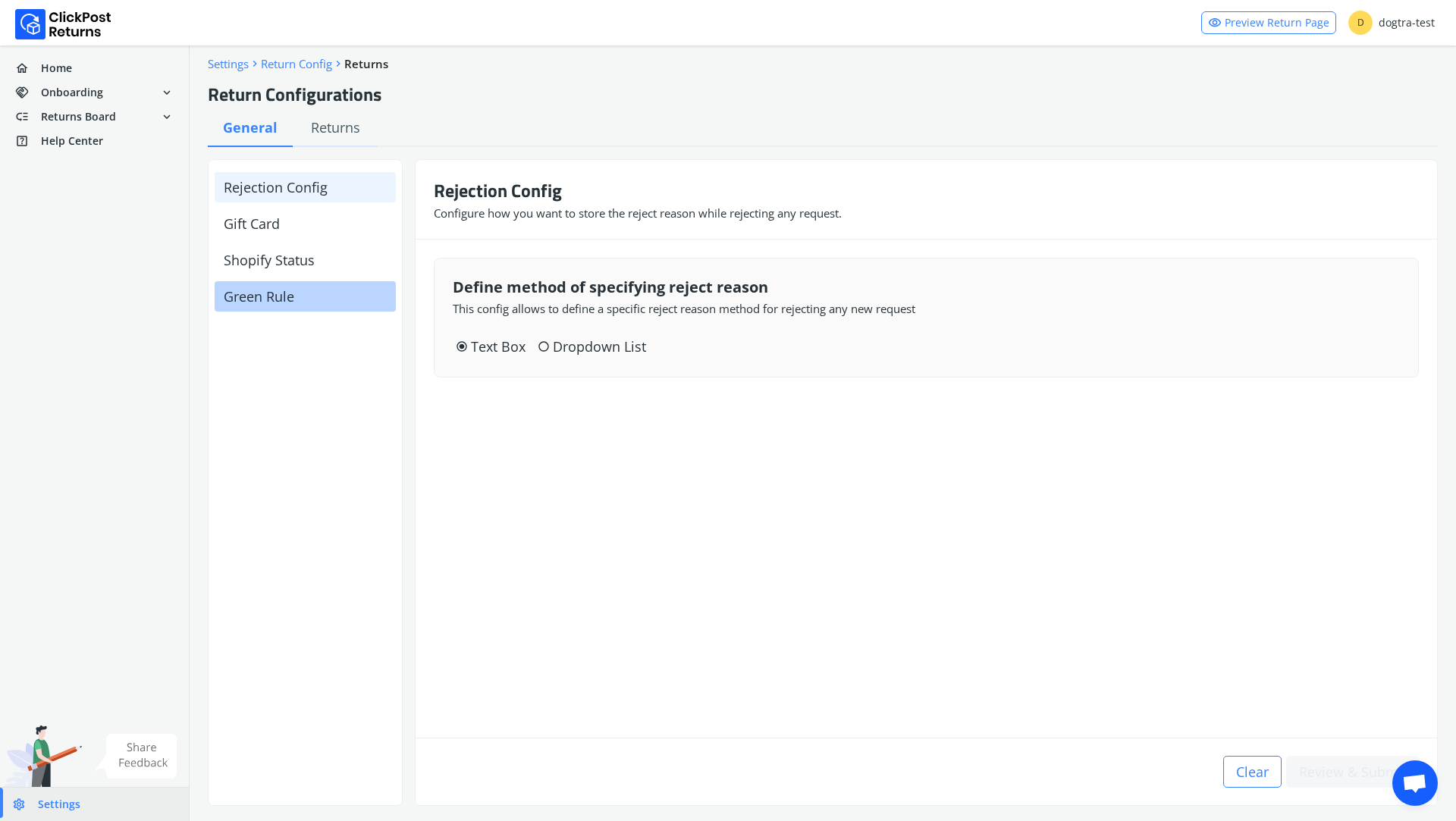 click on "Green Rule" at bounding box center [305, 296] 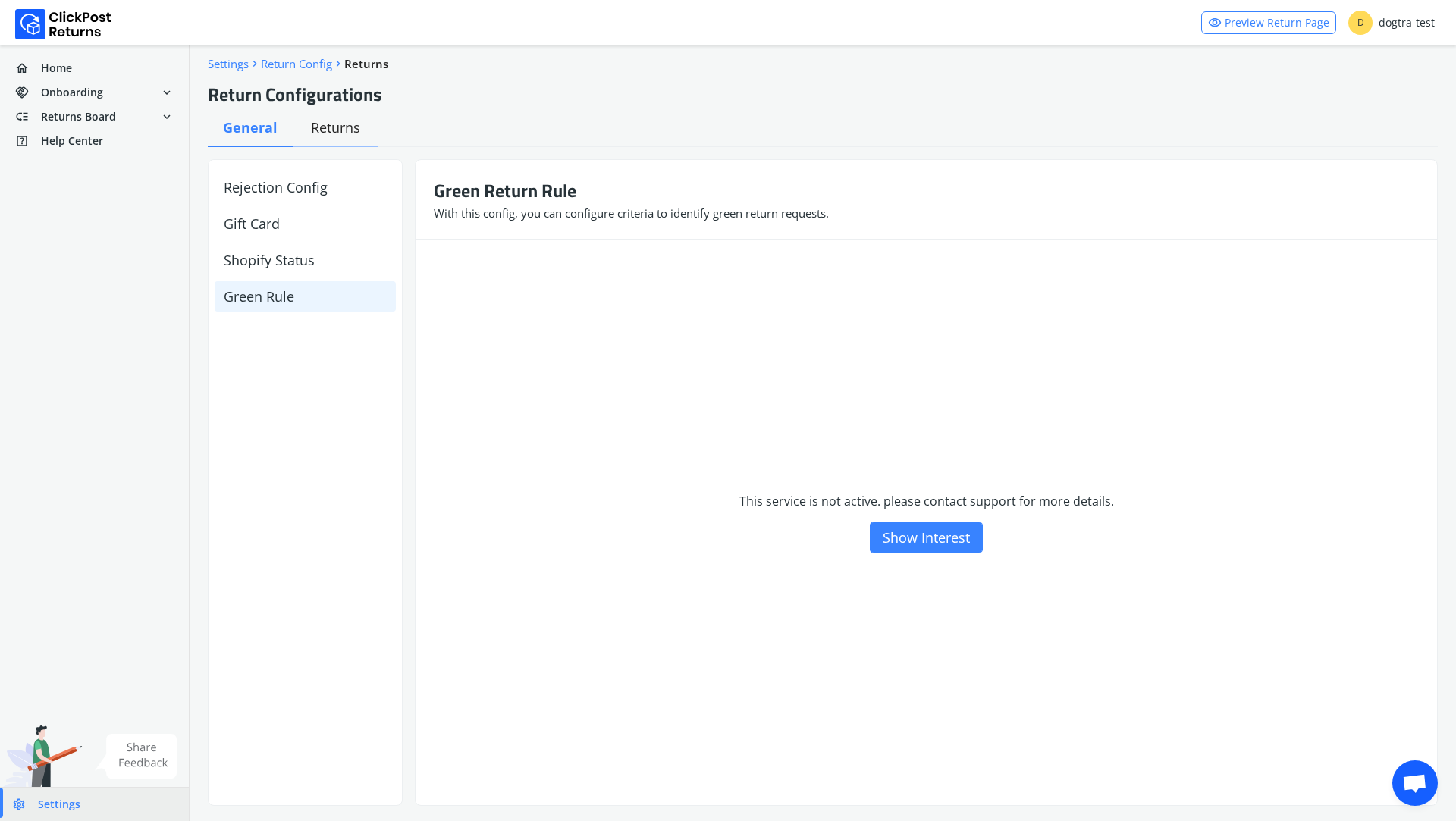 click on "Returns" at bounding box center [250, 127] 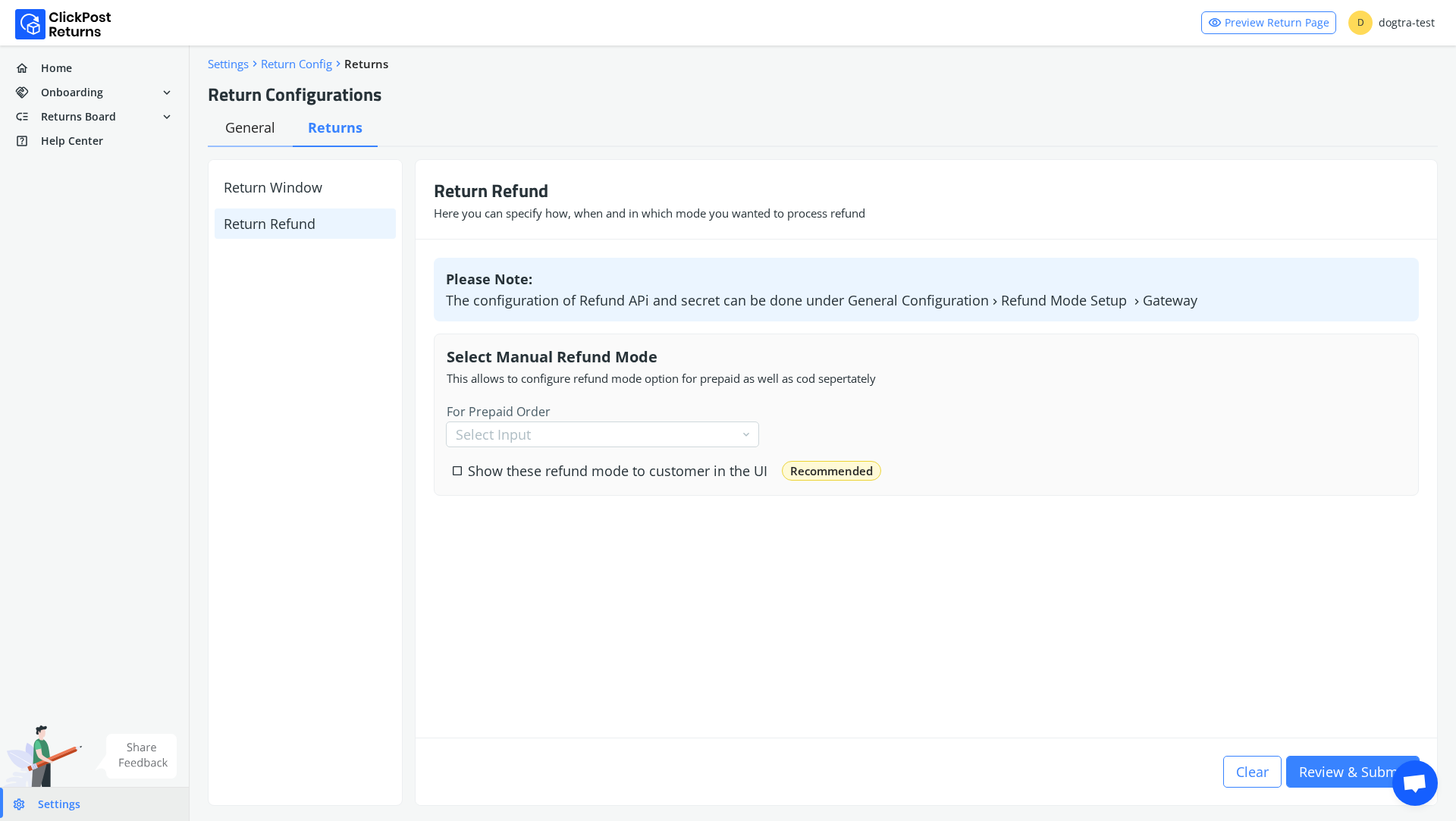 click on "General" at bounding box center [250, 127] 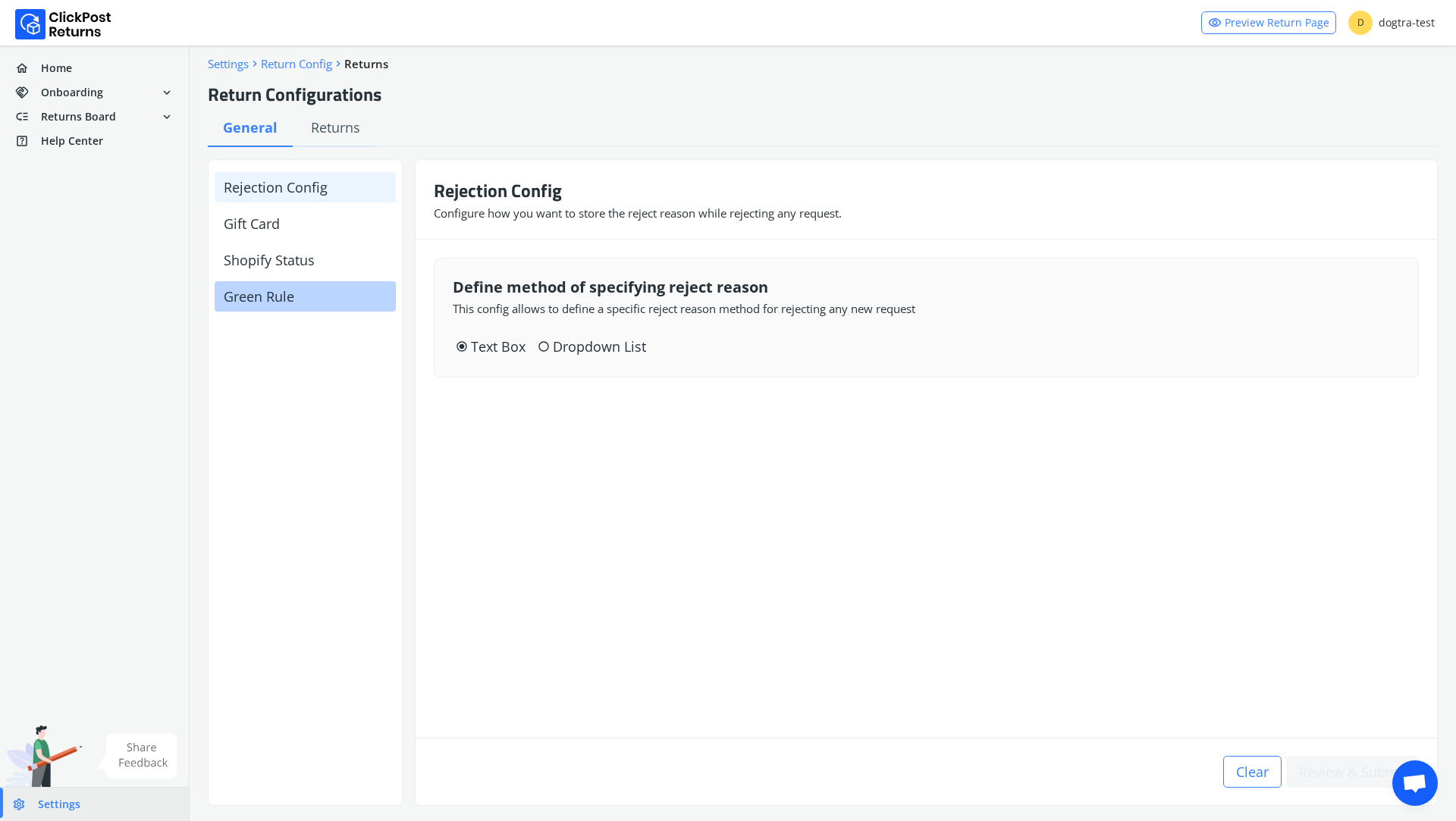 click on "Green Rule" at bounding box center [305, 296] 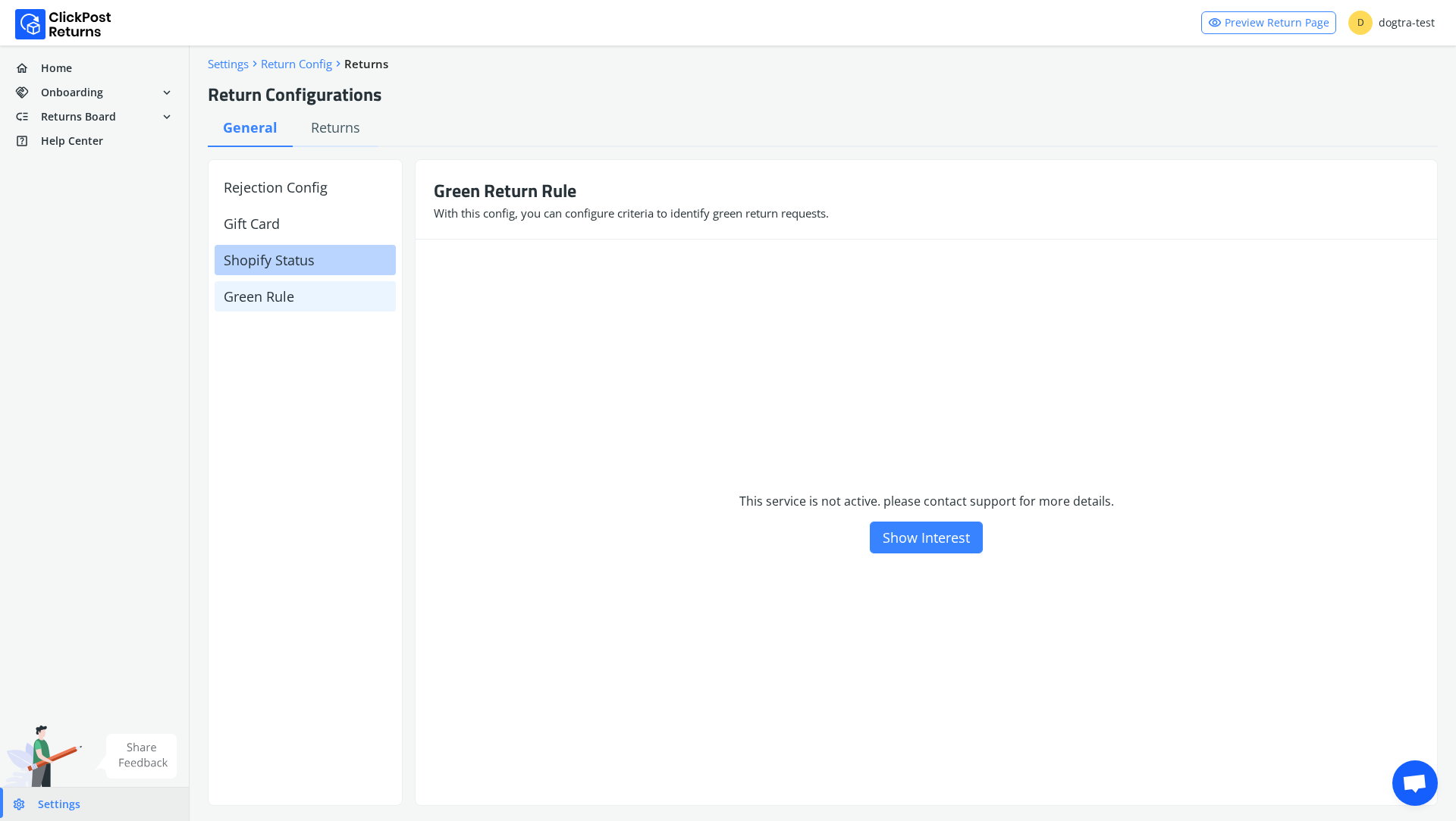 click on "Shopify Status" at bounding box center [305, 260] 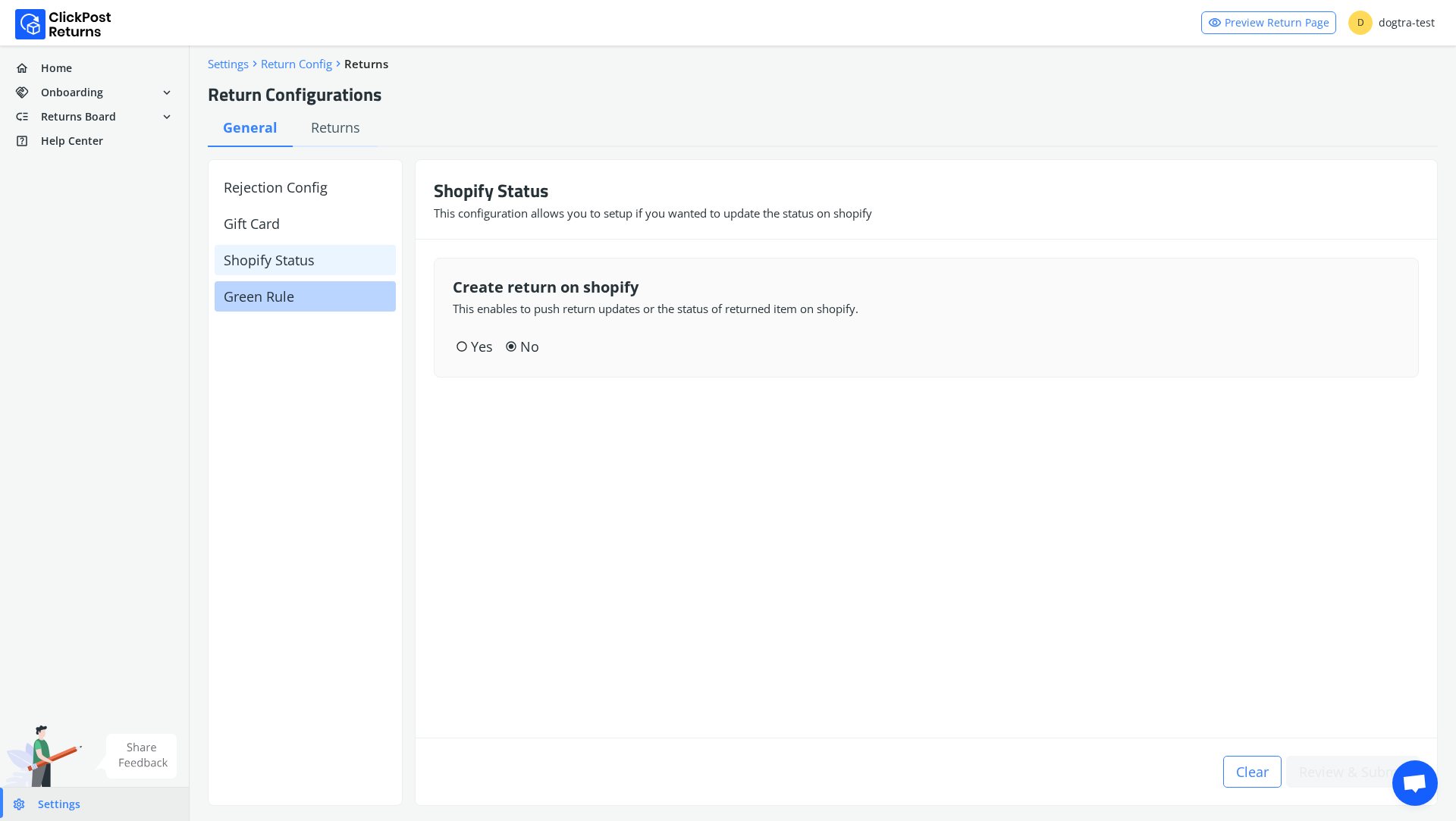 click on "Green Rule" at bounding box center [305, 296] 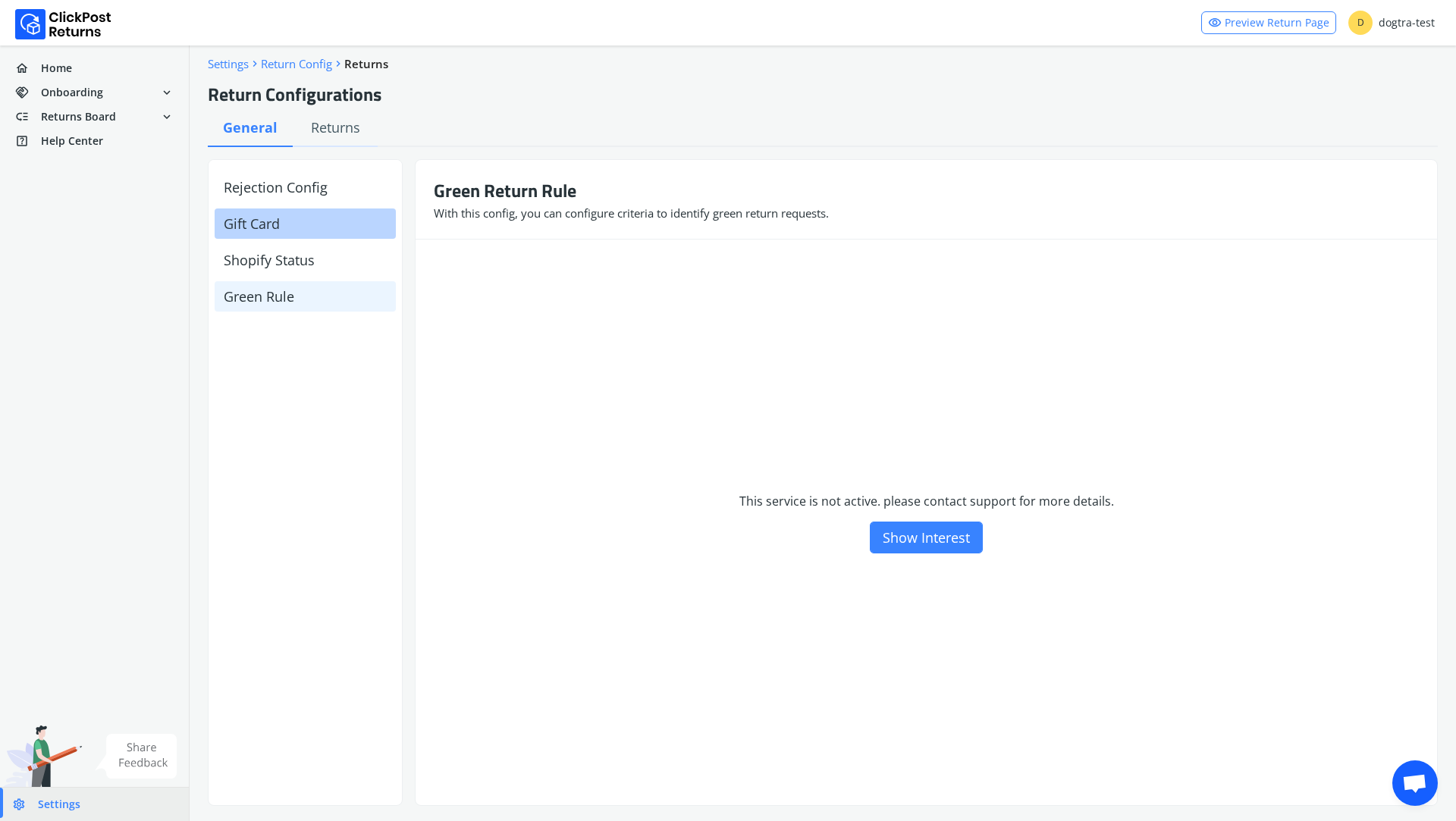 click on "Gift Card" at bounding box center (305, 224) 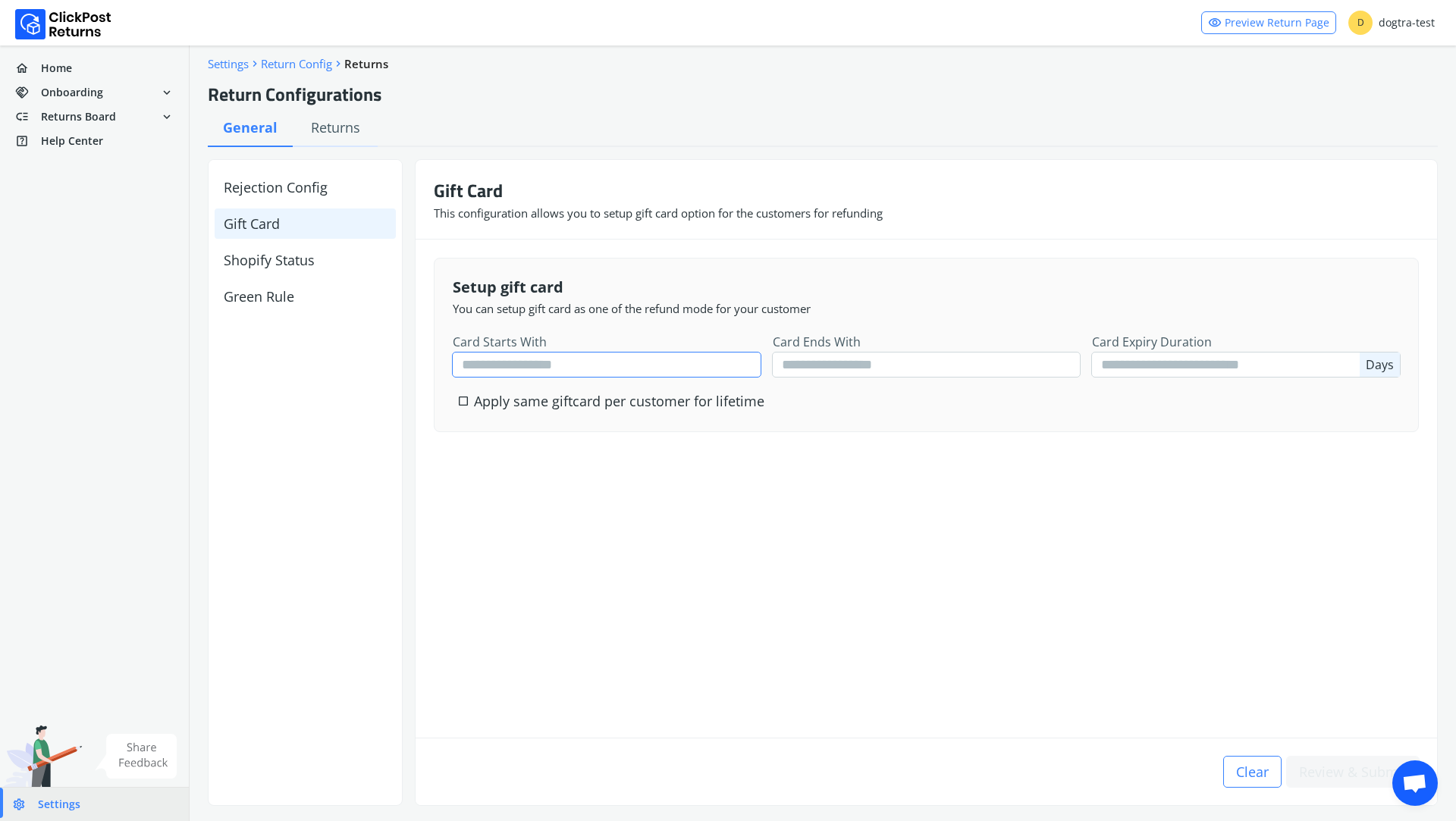 click at bounding box center [607, 365] 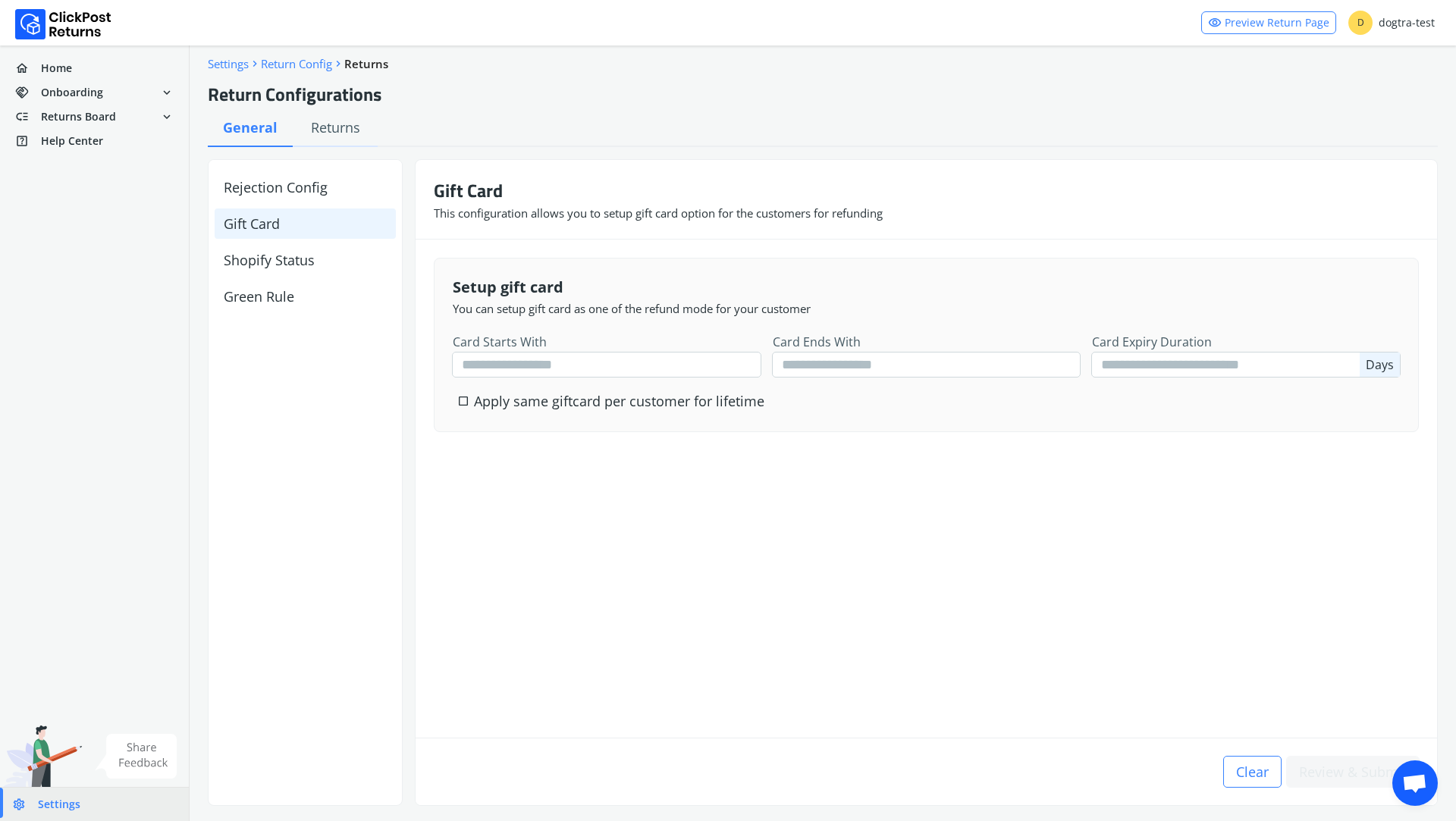 click on "Settings" at bounding box center (59, 804) 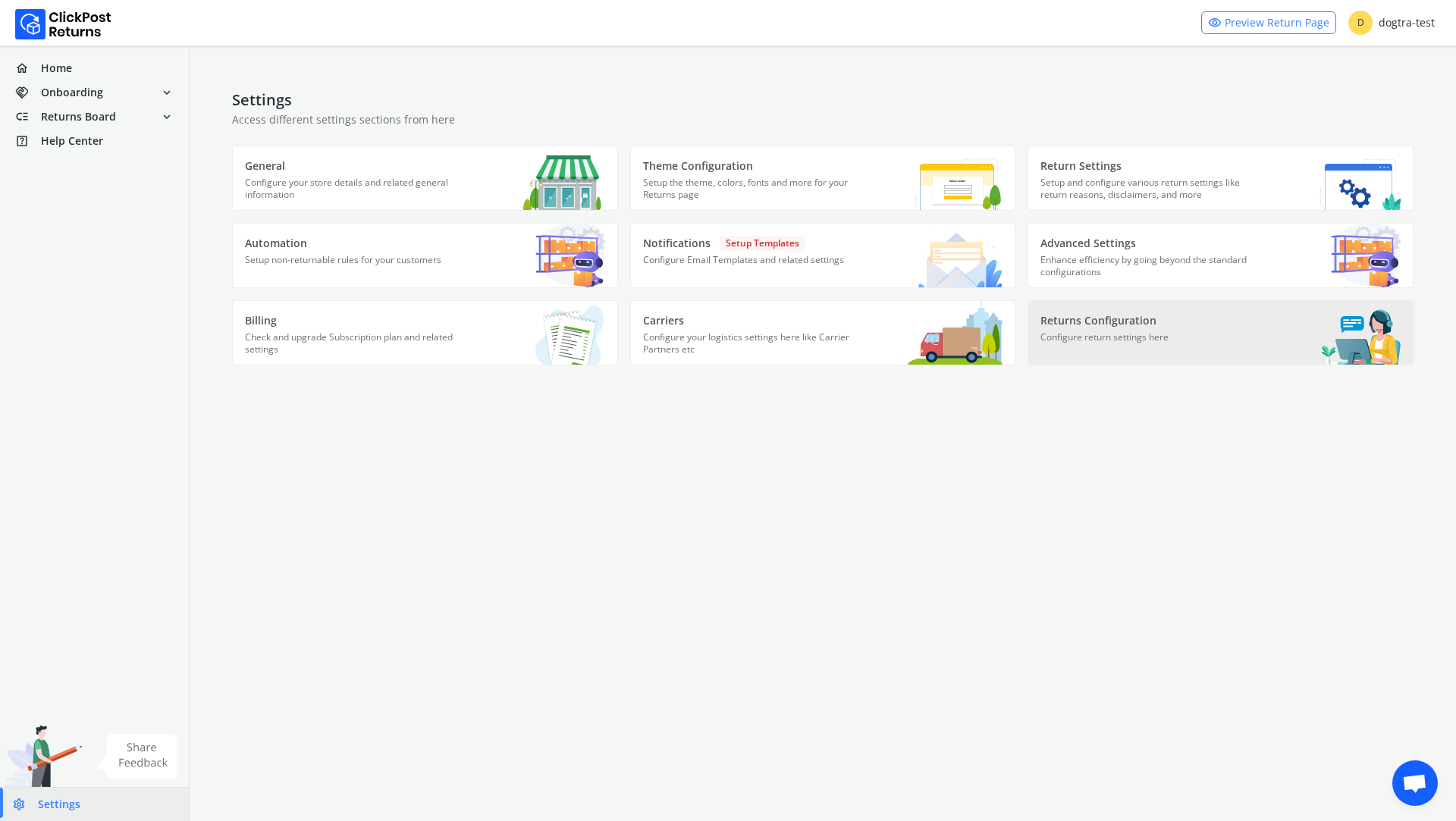 click on "Configure return settings here" at bounding box center [353, 193] 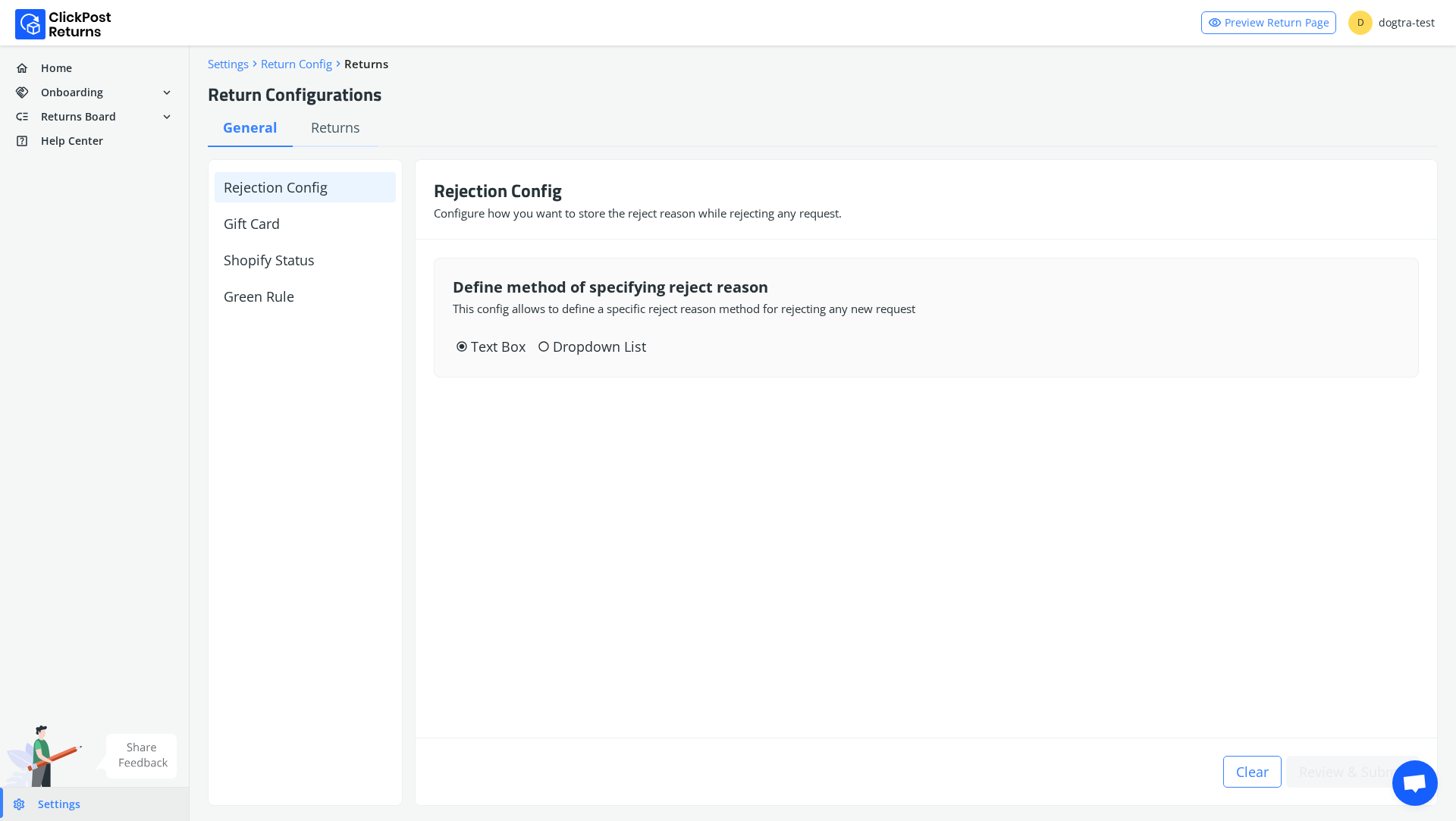 click on "Settings" at bounding box center (59, 804) 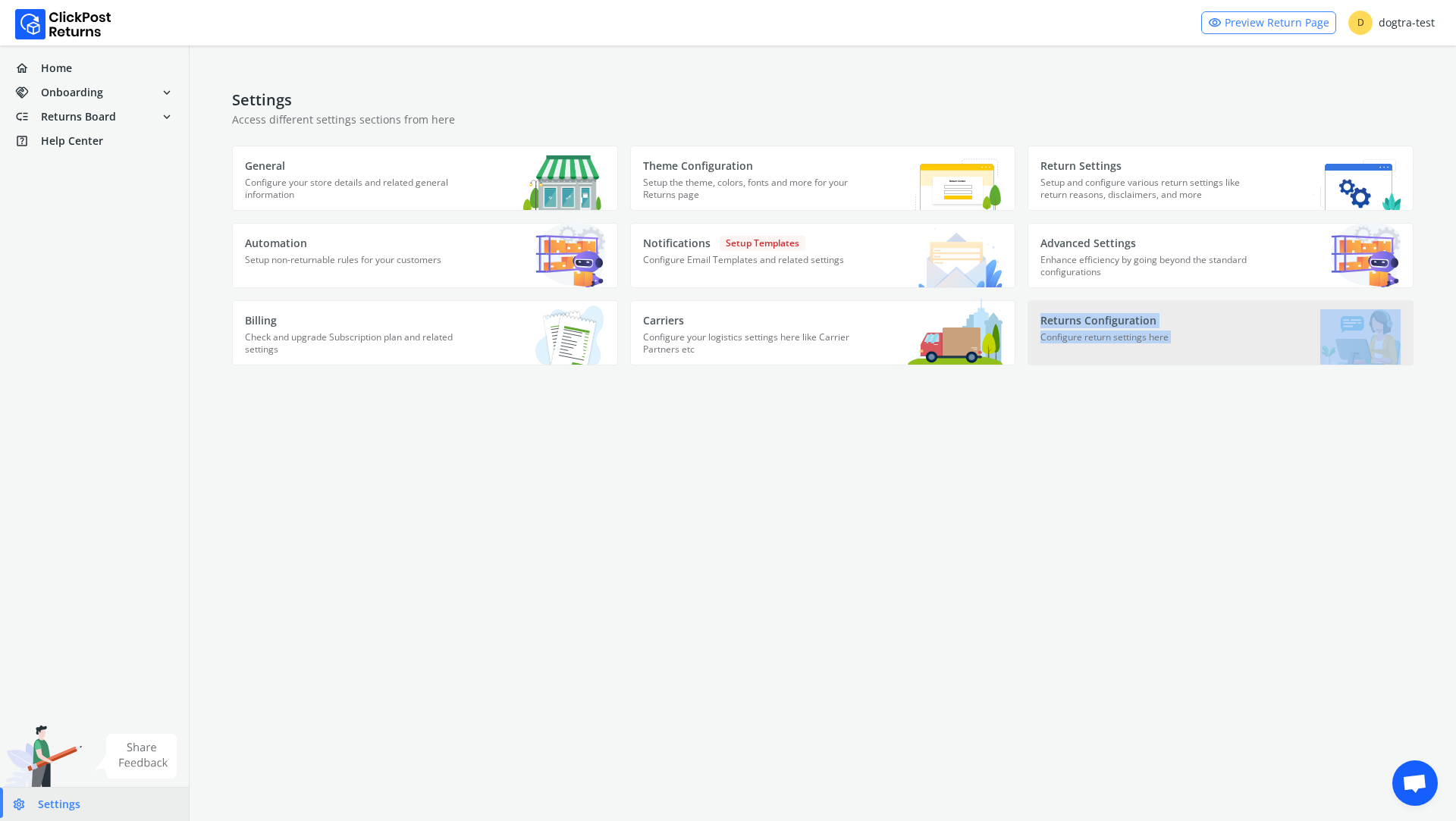 drag, startPoint x: 1439, startPoint y: 329, endPoint x: 1040, endPoint y: 306, distance: 399.6624 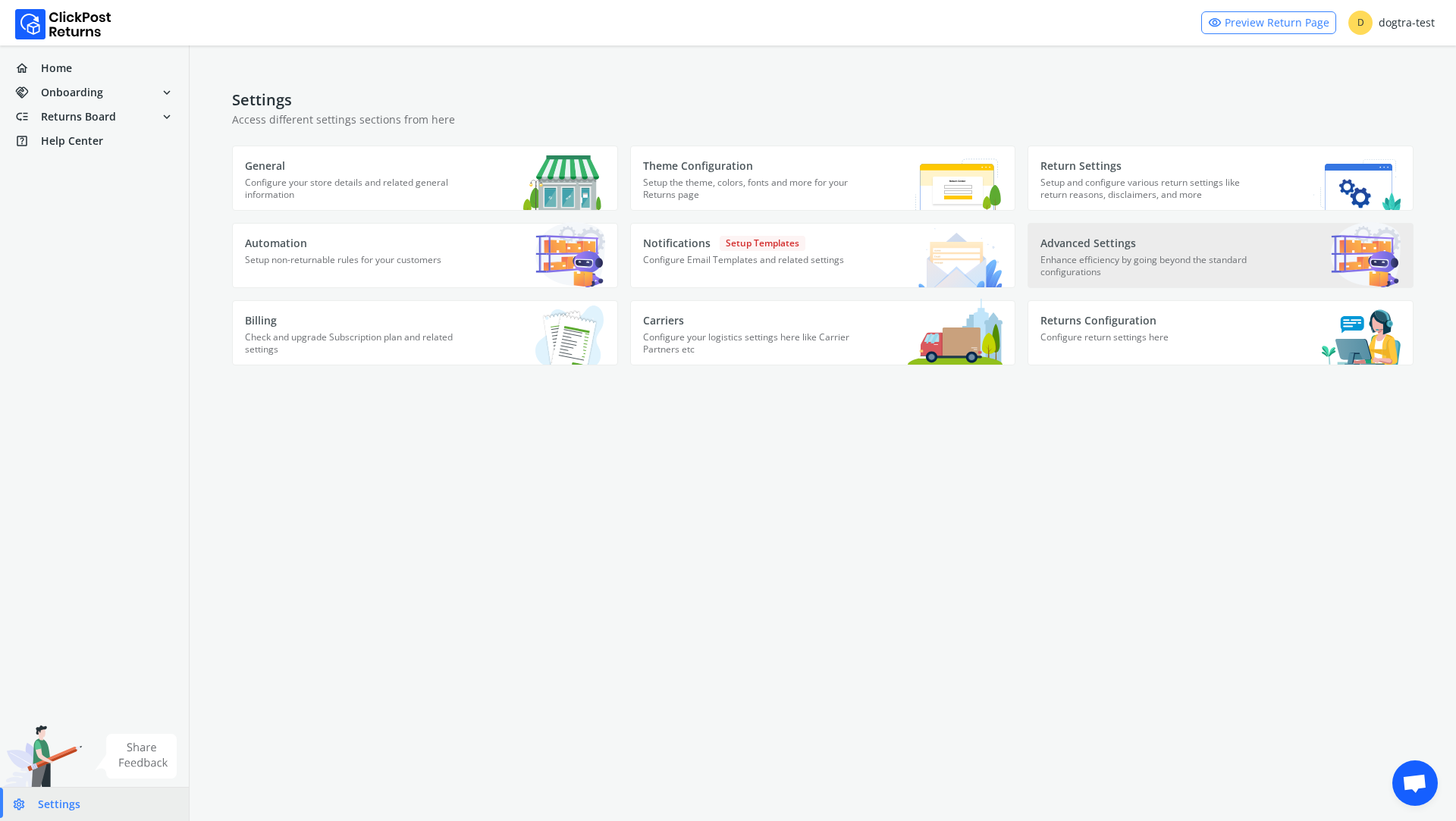 click on "Enhance efficiency by going beyond the standard configurations" at bounding box center [353, 193] 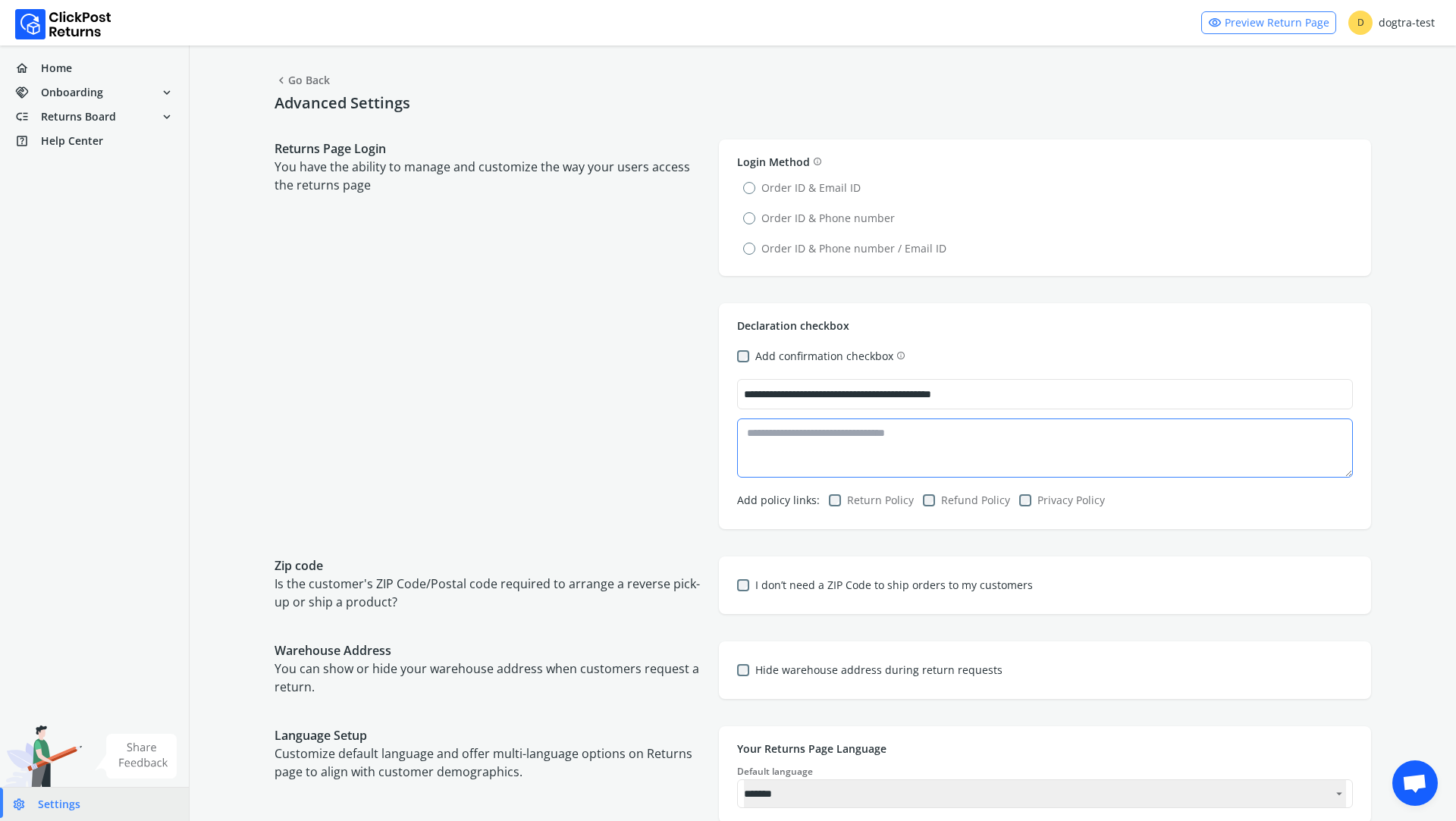 scroll, scrollTop: 240, scrollLeft: 0, axis: vertical 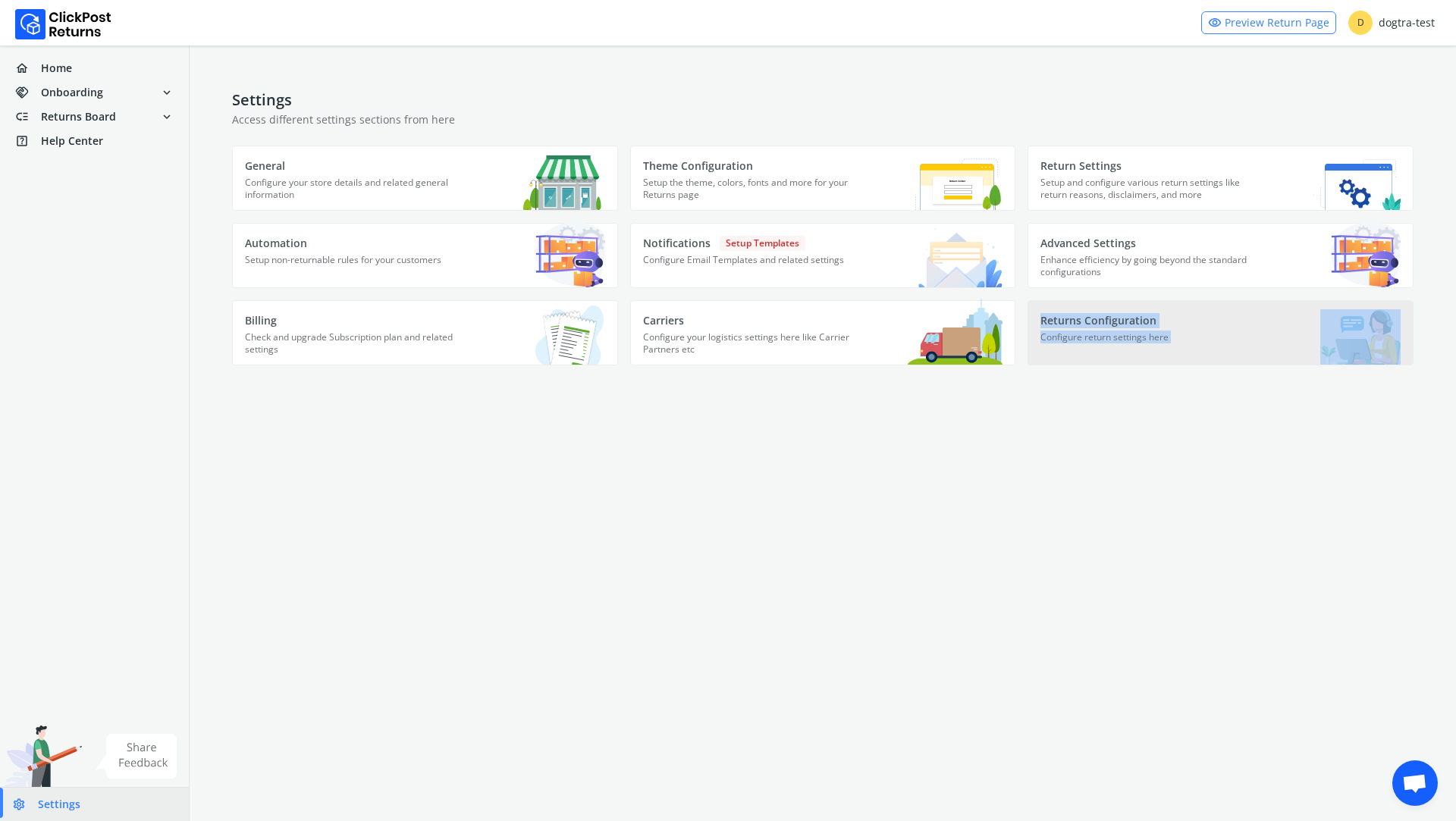 drag, startPoint x: 1429, startPoint y: 331, endPoint x: 1028, endPoint y: 313, distance: 401.40379 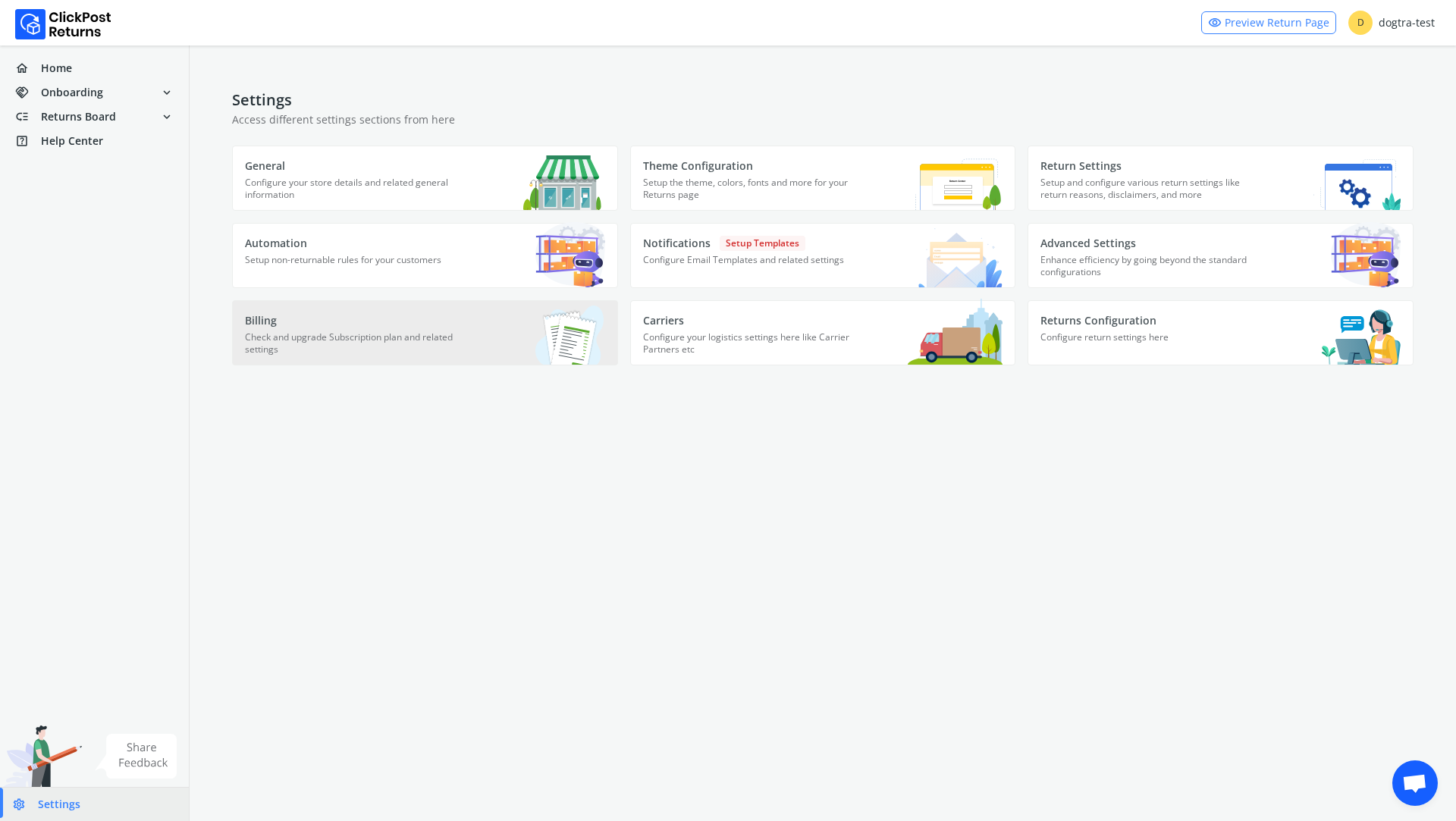 click on "Check and upgrade Subscription plan and related settings" at bounding box center (353, 193) 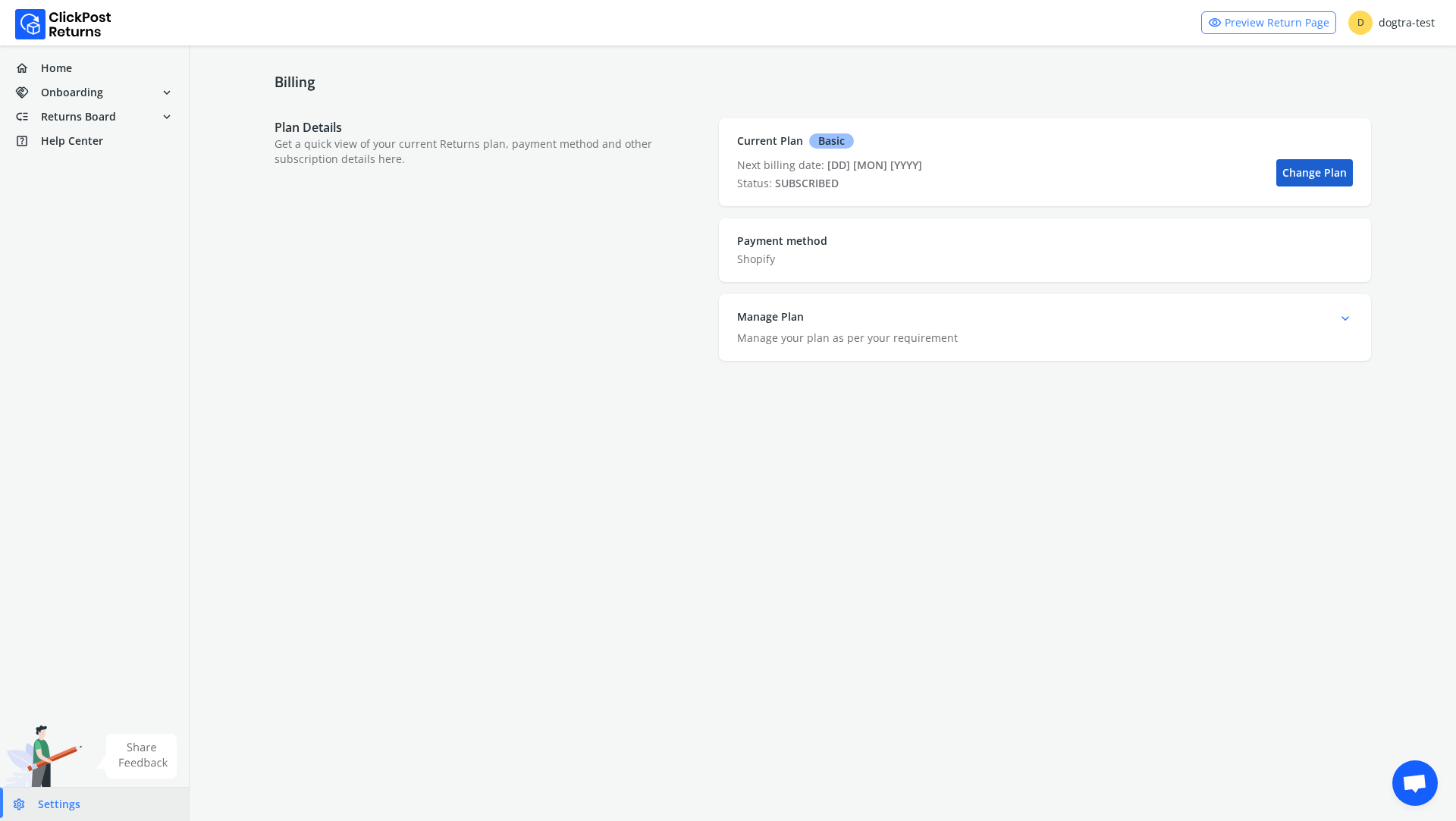 click on "Change Plan" at bounding box center [1314, 173] 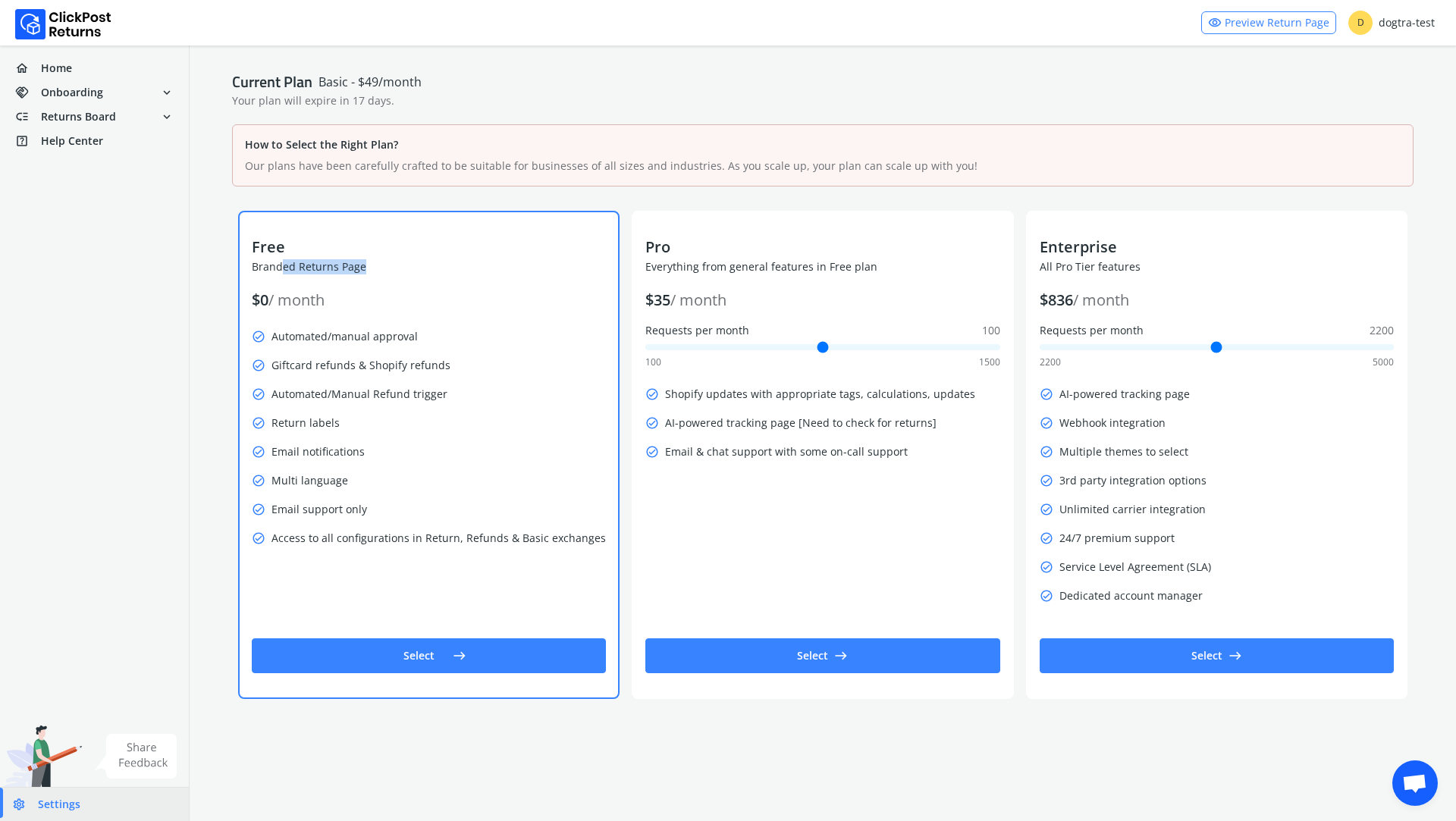 drag, startPoint x: 284, startPoint y: 273, endPoint x: 413, endPoint y: 273, distance: 129 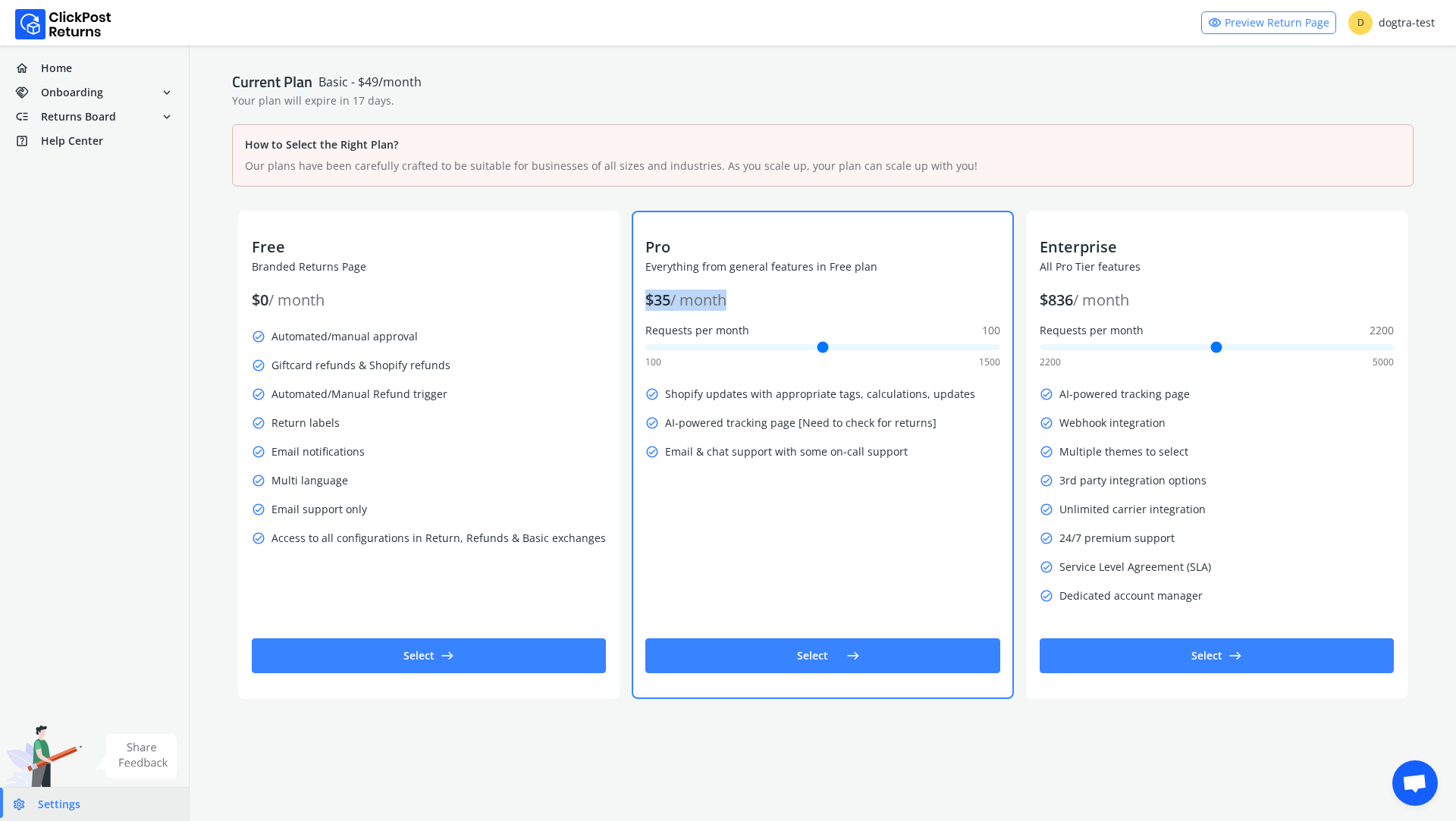 drag, startPoint x: 645, startPoint y: 299, endPoint x: 822, endPoint y: 299, distance: 177 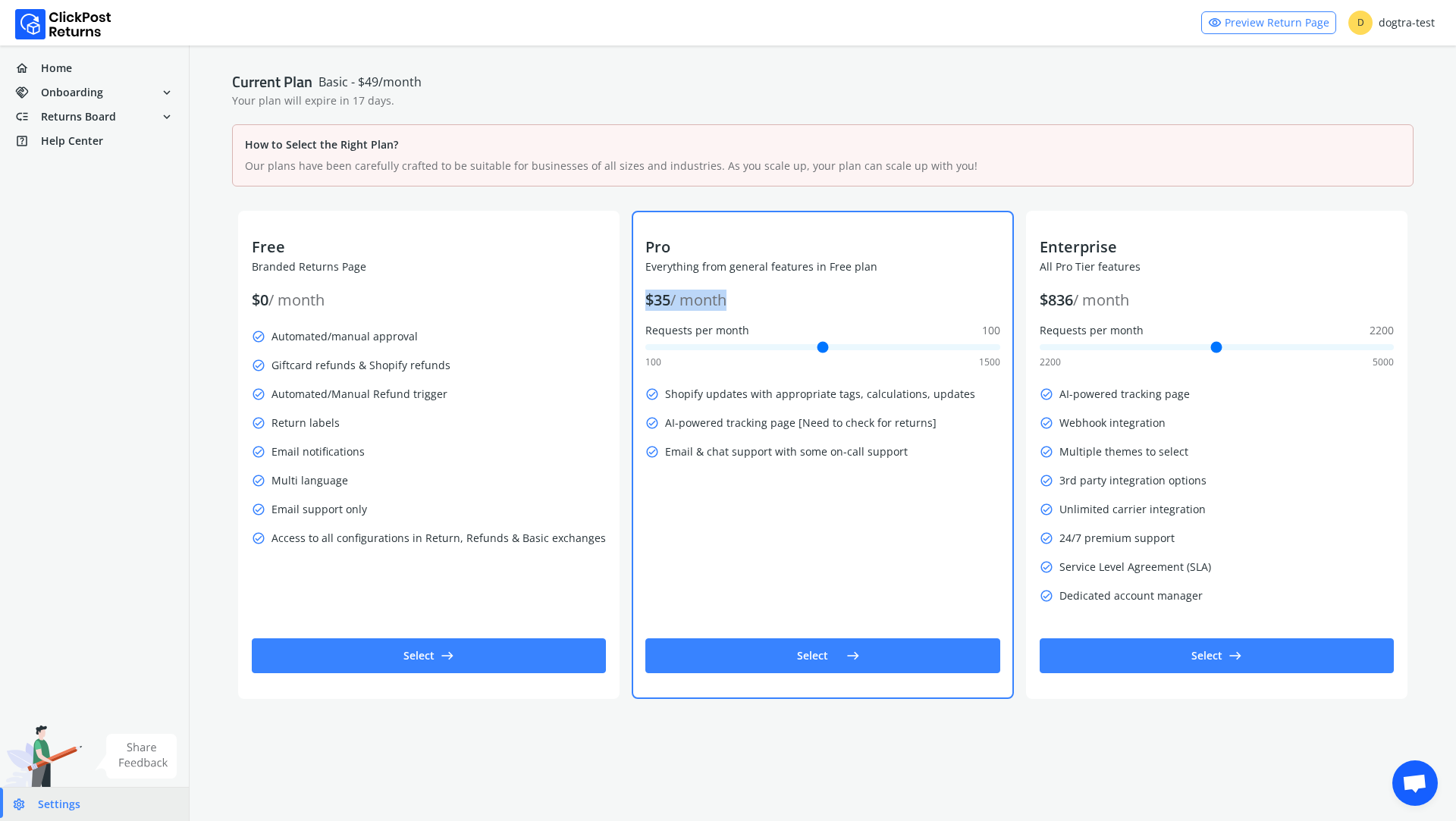 drag, startPoint x: 654, startPoint y: 344, endPoint x: 647, endPoint y: 343, distance: 7.071068 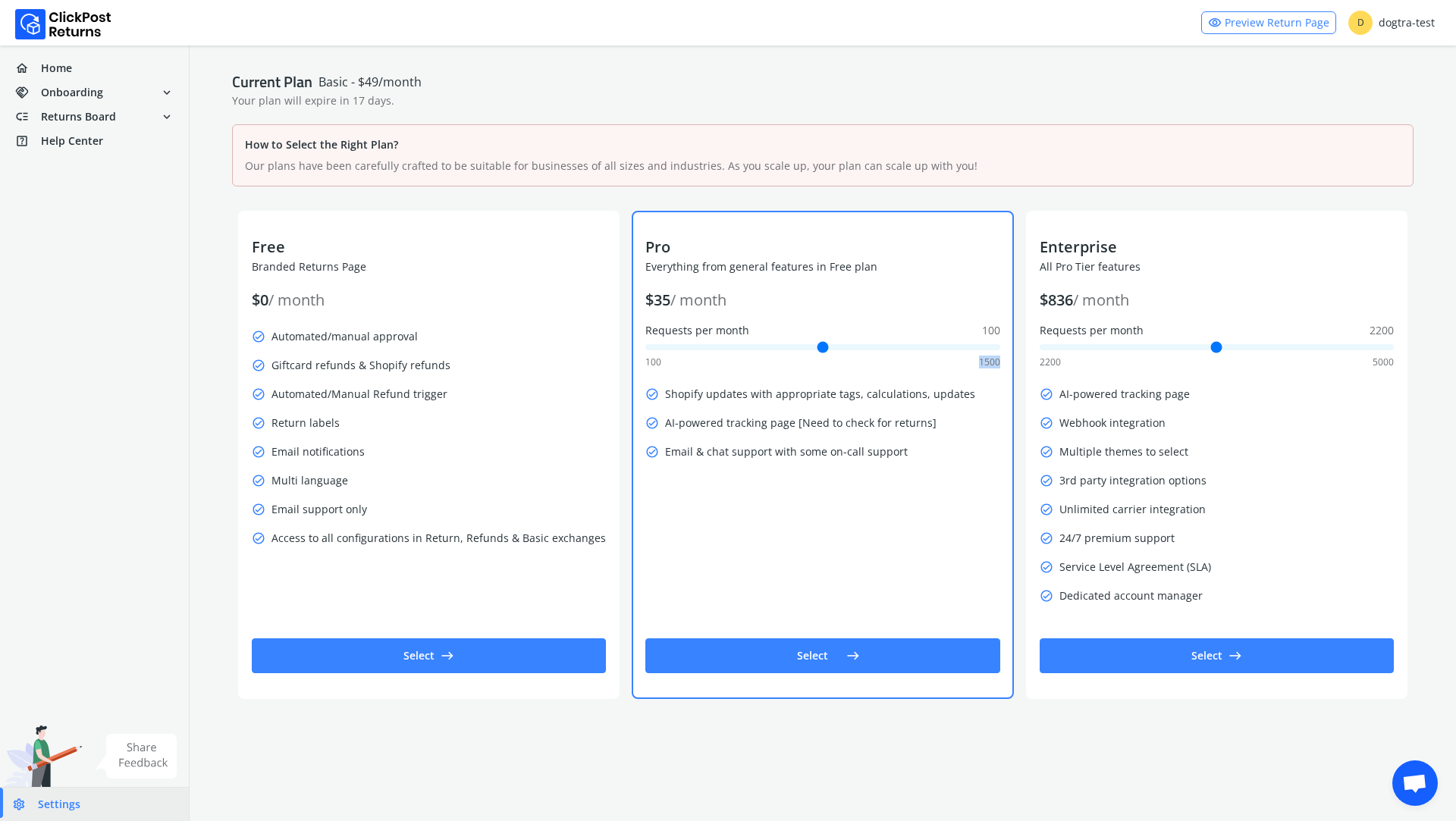 drag, startPoint x: 979, startPoint y: 362, endPoint x: 1006, endPoint y: 362, distance: 27 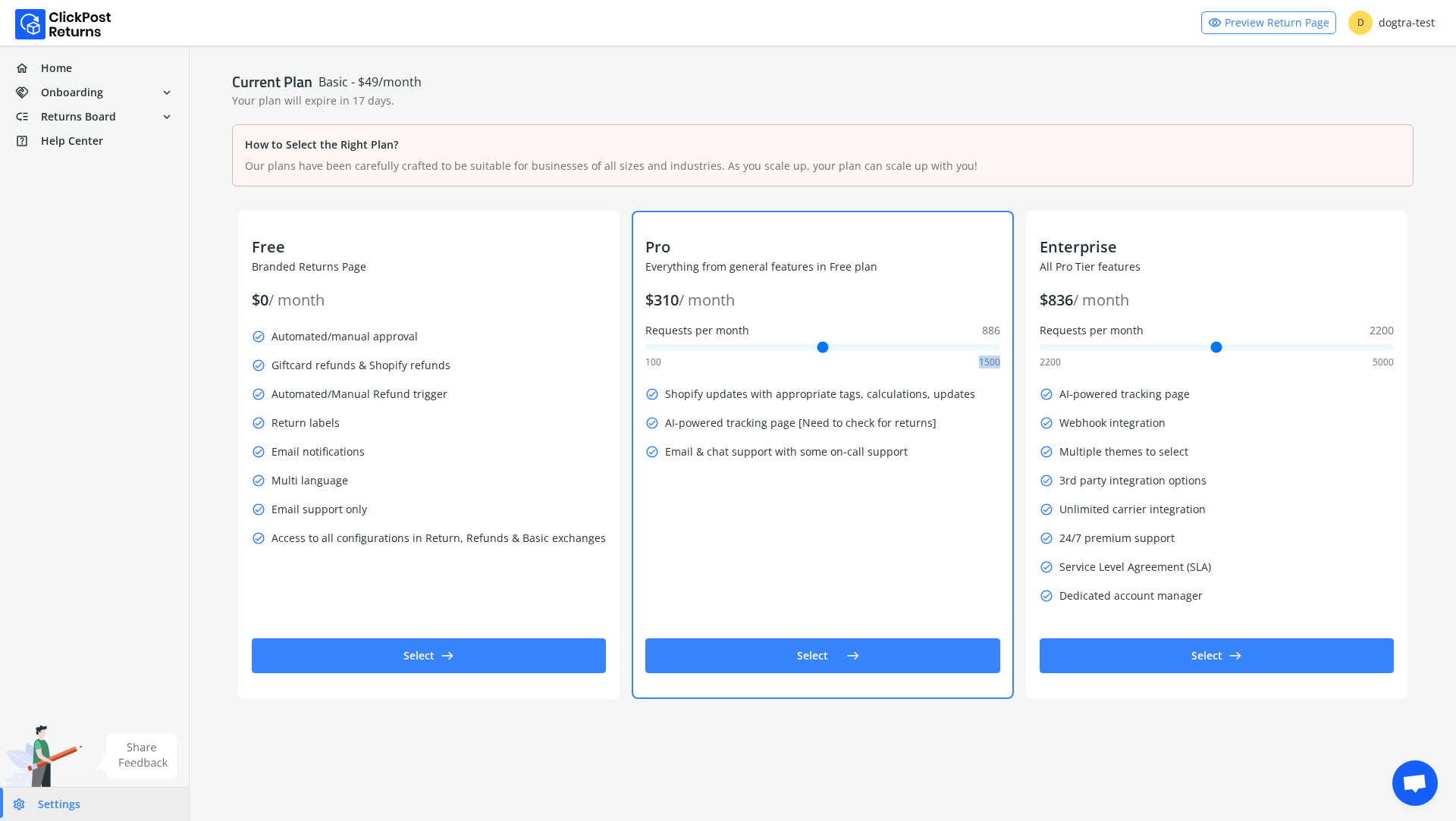 drag, startPoint x: 654, startPoint y: 343, endPoint x: 843, endPoint y: 364, distance: 190.16309 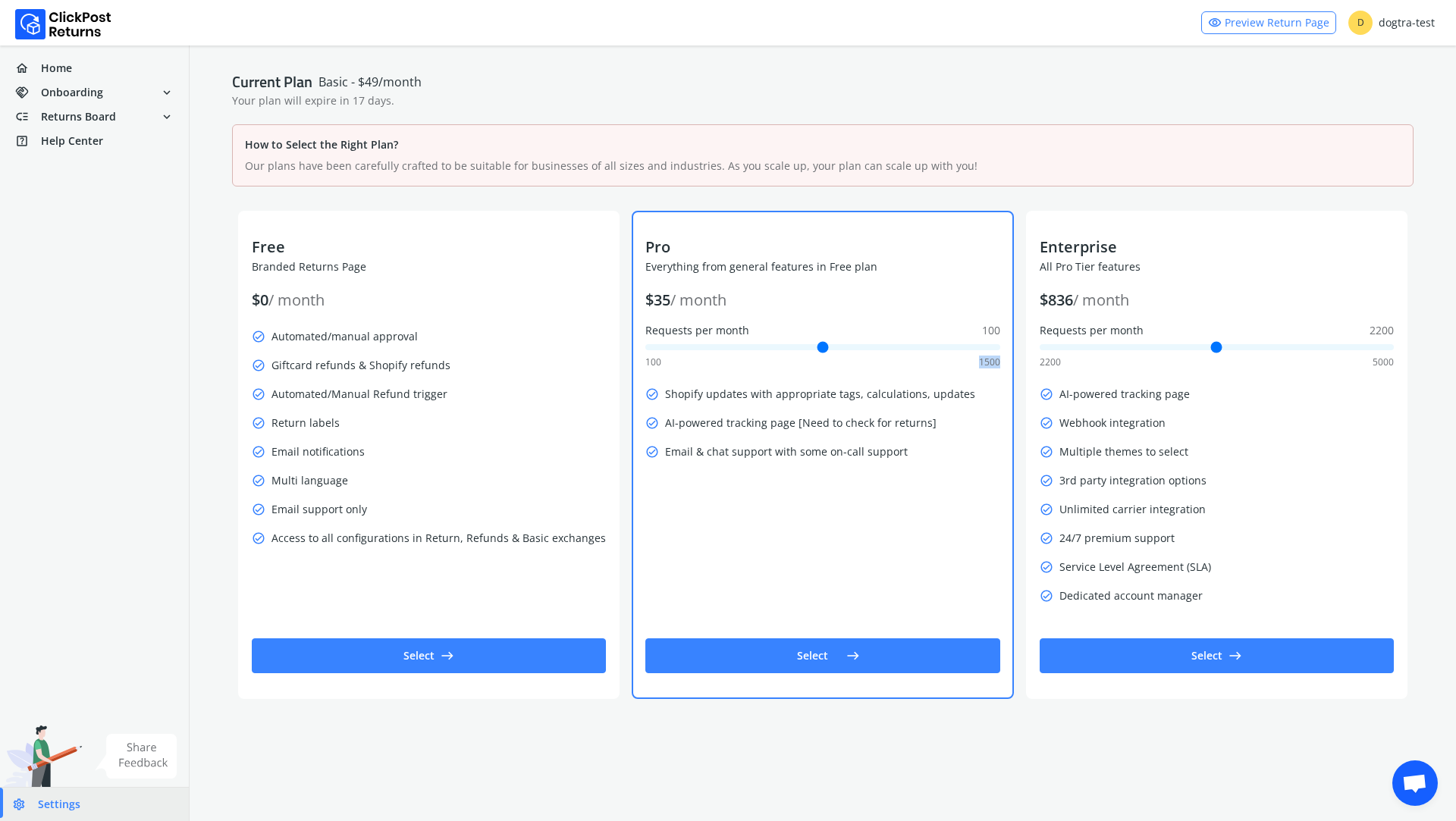 drag, startPoint x: 843, startPoint y: 350, endPoint x: 651, endPoint y: 350, distance: 192 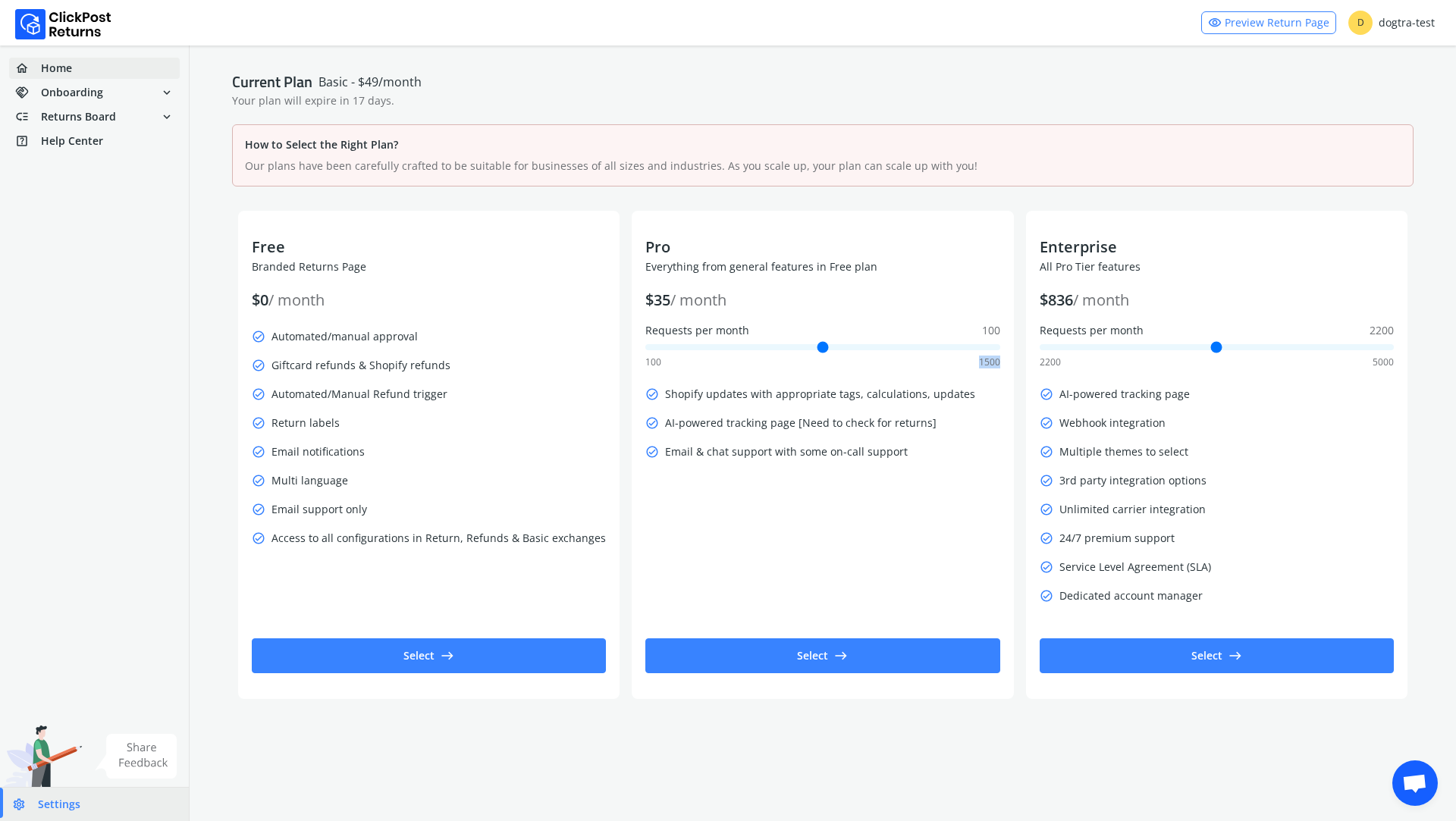 click on "home Home" at bounding box center [94, 68] 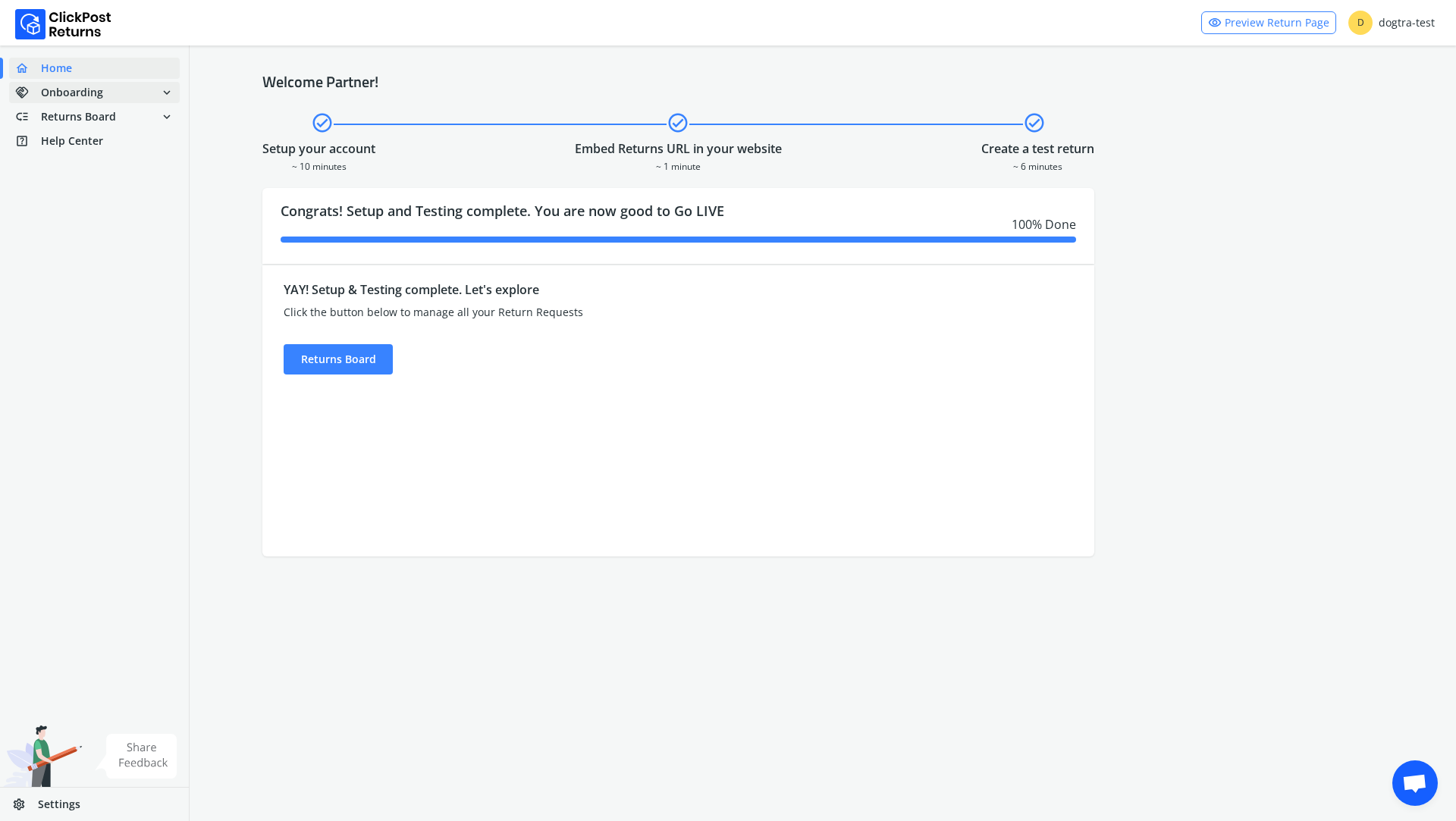 click on "Onboarding" at bounding box center (72, 92) 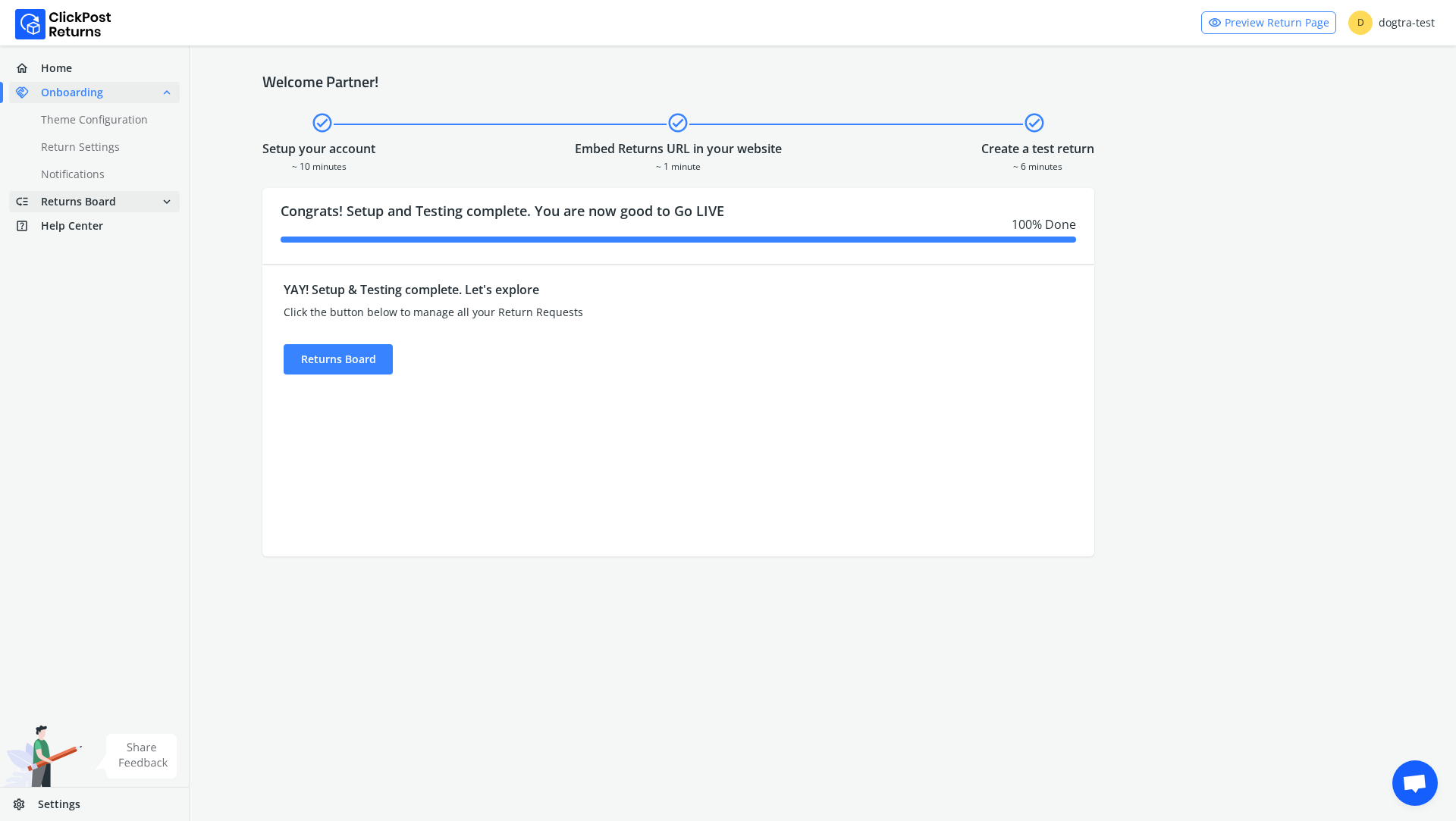 click on "Returns Board" at bounding box center [72, 92] 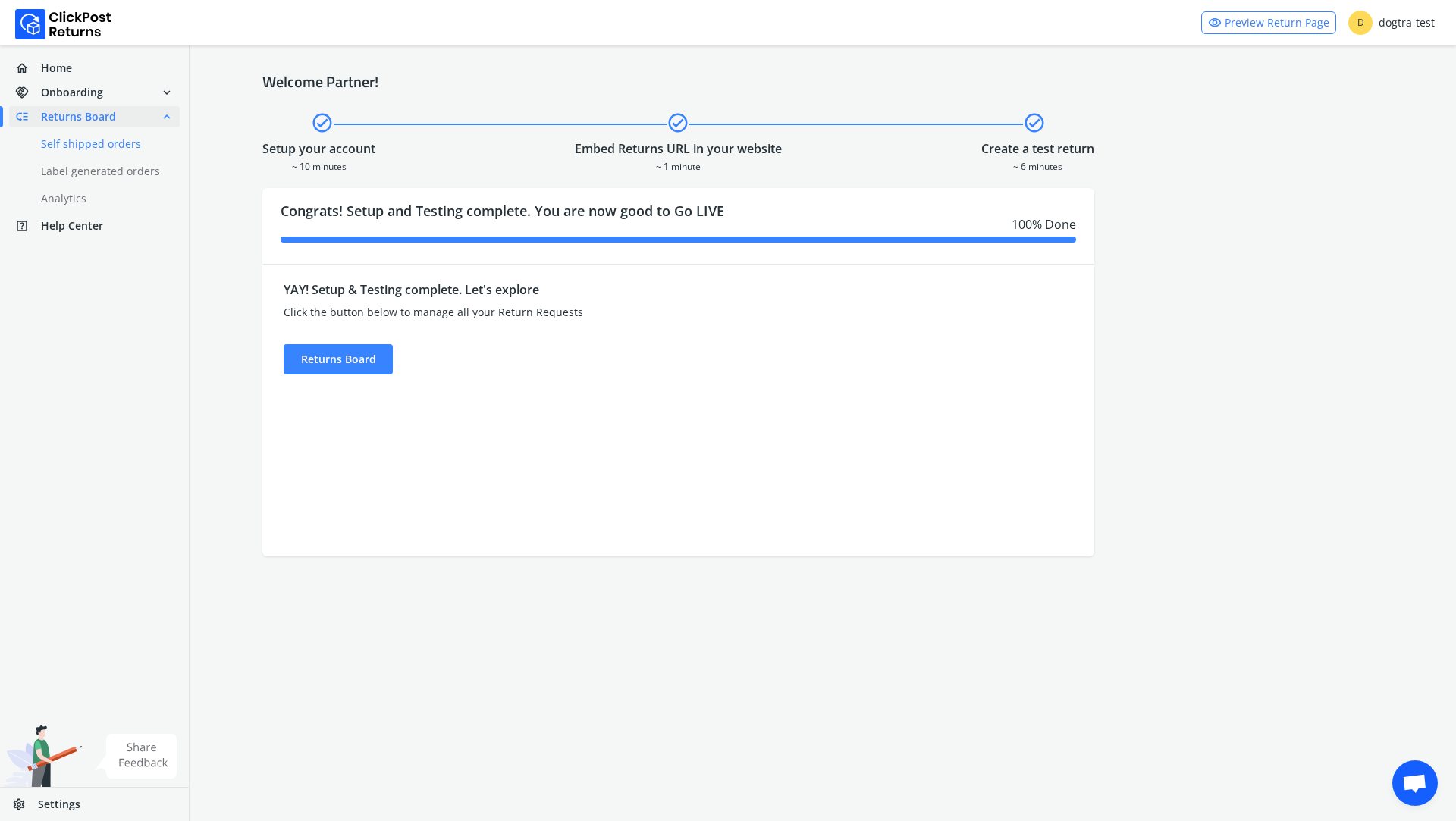 click on "done Self shipped orders" at bounding box center (103, 144) 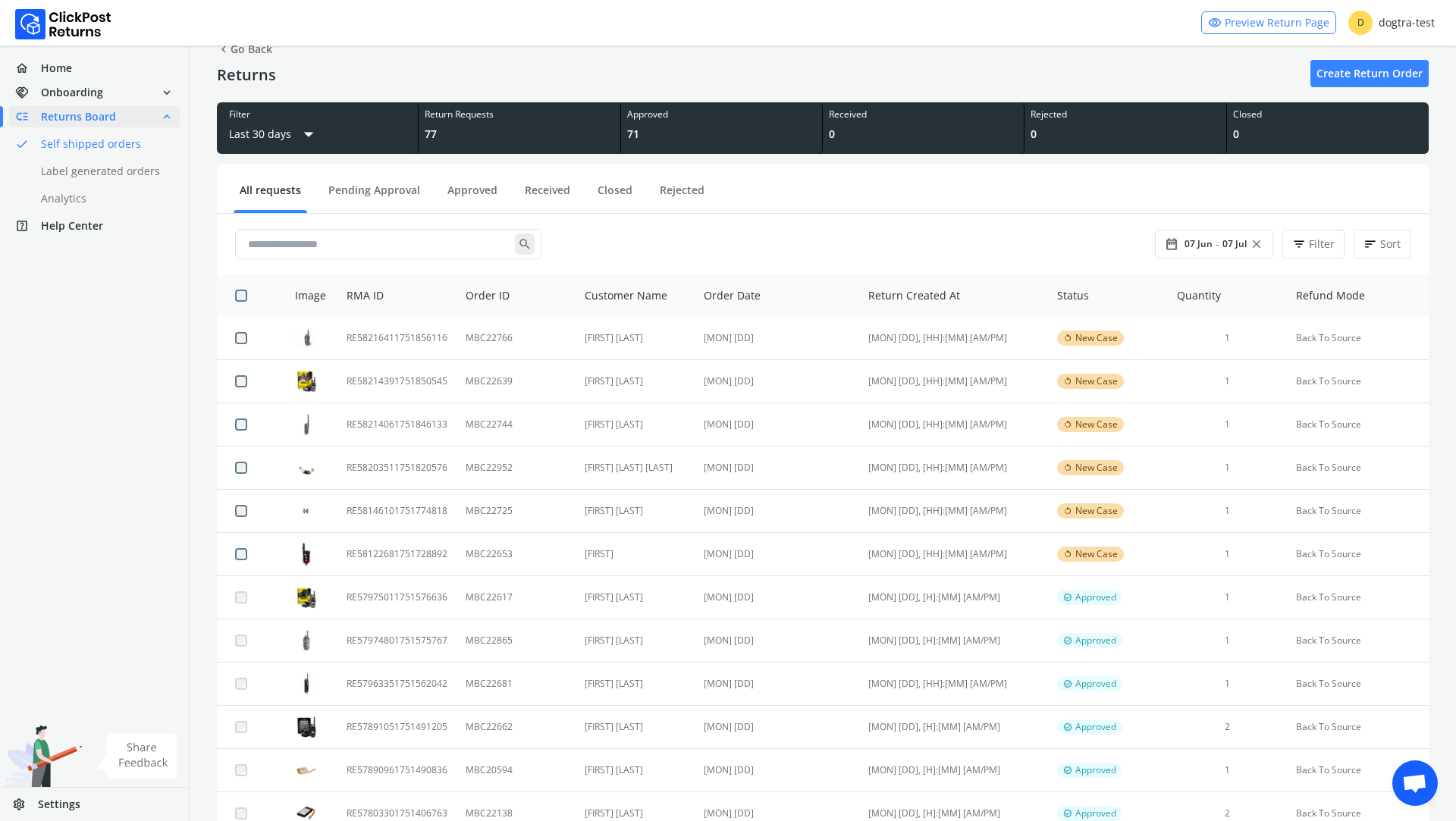 scroll, scrollTop: 37, scrollLeft: 0, axis: vertical 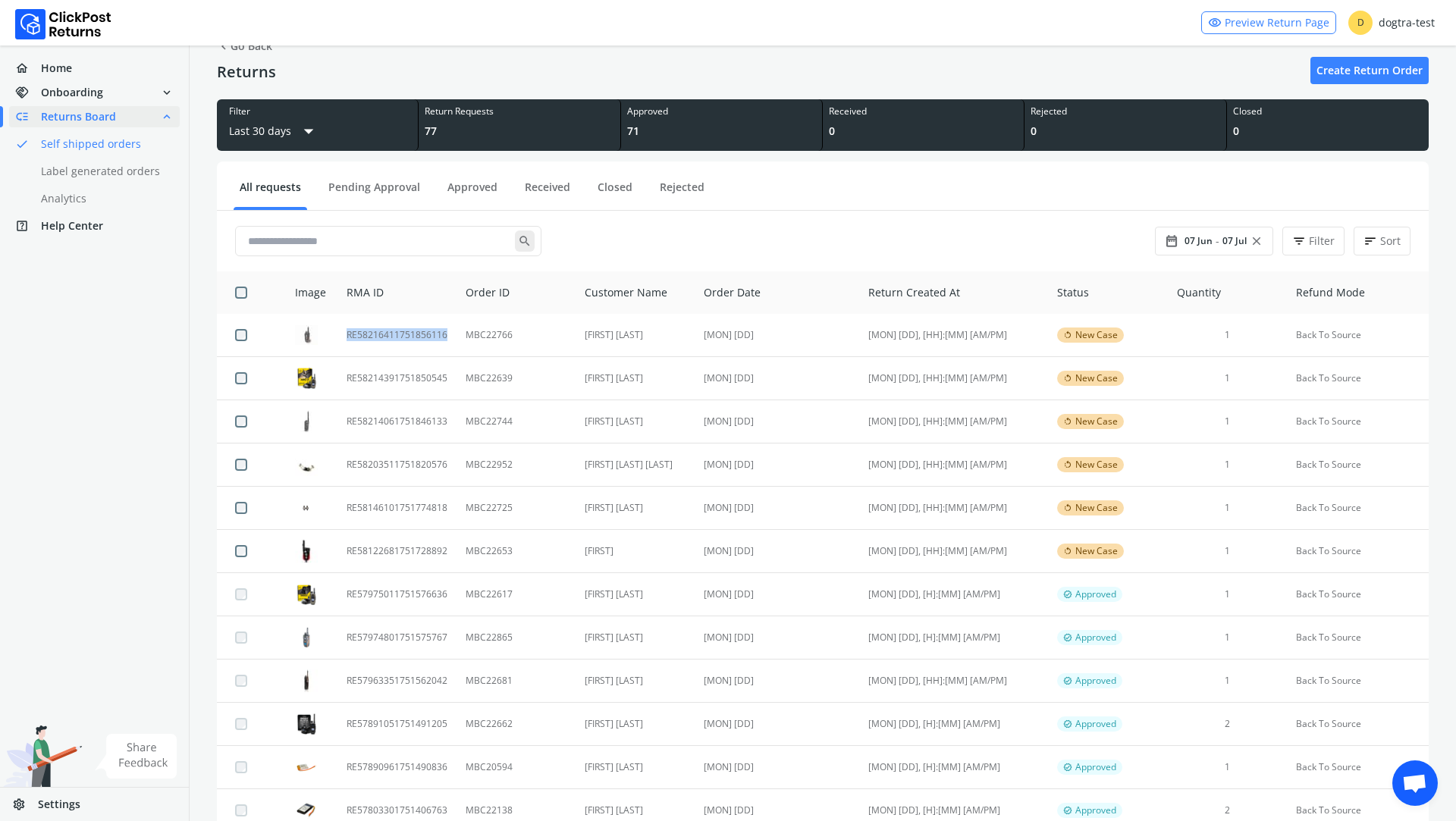 click on "chevron_left Go Back Returns Create Return Order Filter Last 30 days arrow_drop_down Return Requests 6 Approved 0 Received 0 Rejected 0 Closed 0 All requests Pending Approval Approved Received Closed Rejected search date_range 07 [MON] - 07 [MON] close filter_list Filter sort Sort Image RMA ID Order ID Customer Name Order Date Return Created At Status Quantity Refund Mode RE58216411751856116 MBC22766 [FIRST] [LAST] [MON] [DD] [MON] [DD], [HH]:[MM] [AM/PM] rotate_left New Case 1 Back To Source RE58214391751850545 MBC22639 [FIRST] [LAST] [MON] [DD] [MON] [DD], [HH]:[MM] [AM/PM] rotate_left New Case 1 Back To Source RE58214061751846133 MBC22744 [FIRST] [LAST] [MON] [DD] [MON] [DD], [HH]:[MM] [AM/PM] rotate_left New Case 1 Back To Source RE58203511751820576 MBC22952 [FIRST] [LAST] [LAST] [MON] [DD] [MON] [DD], [HH]:[MM] [AM/PM] rotate_left New Case 1 Back To Source RE58146101751774818 MBC22725 [FIRST] [LAST] [MON] [DD] [MON] [DD], [HH]:[MM] [AM/PM] rotate_left New Case 1 Back To Source RE58122681751728892 MBC22653 [FIRST] [MON] [DD] [MON] [DD], [HH]:[MM] [AM/PM] rotate_left New Case 1 Back To Source chevron_left 1 chevron_right 1 / 1" at bounding box center (823, 628) 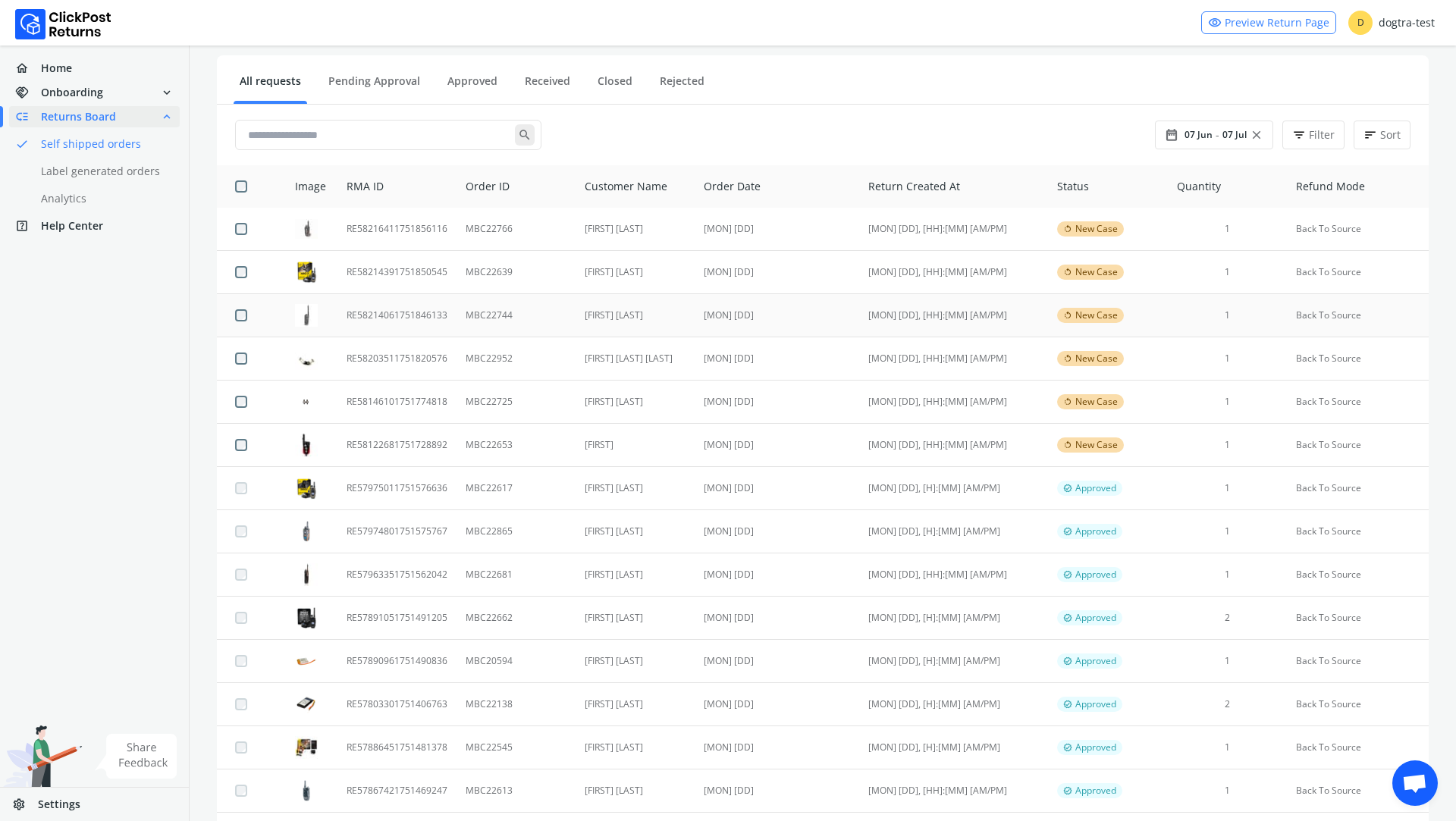 scroll, scrollTop: 0, scrollLeft: 0, axis: both 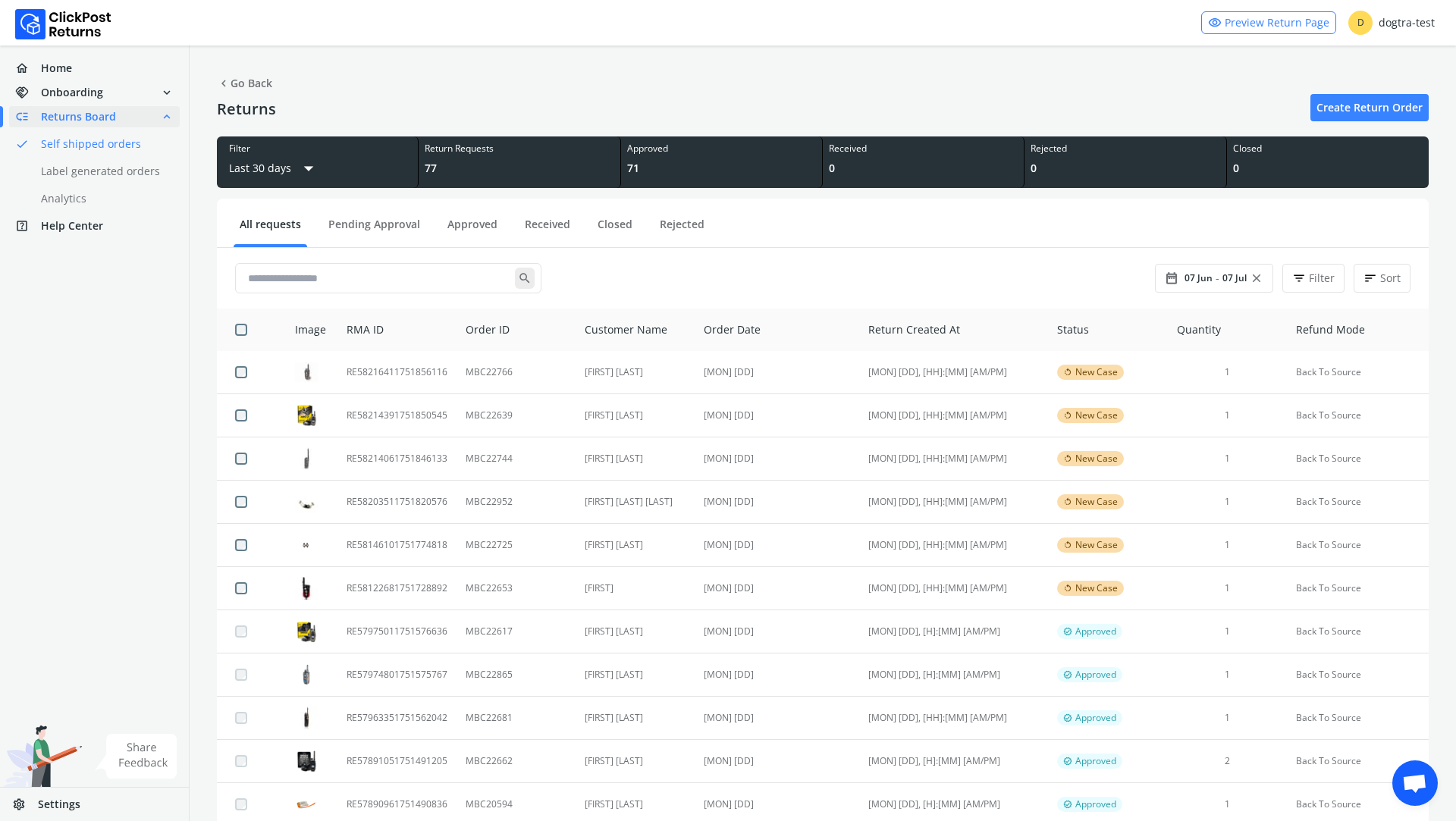 click on "Settings" at bounding box center (59, 804) 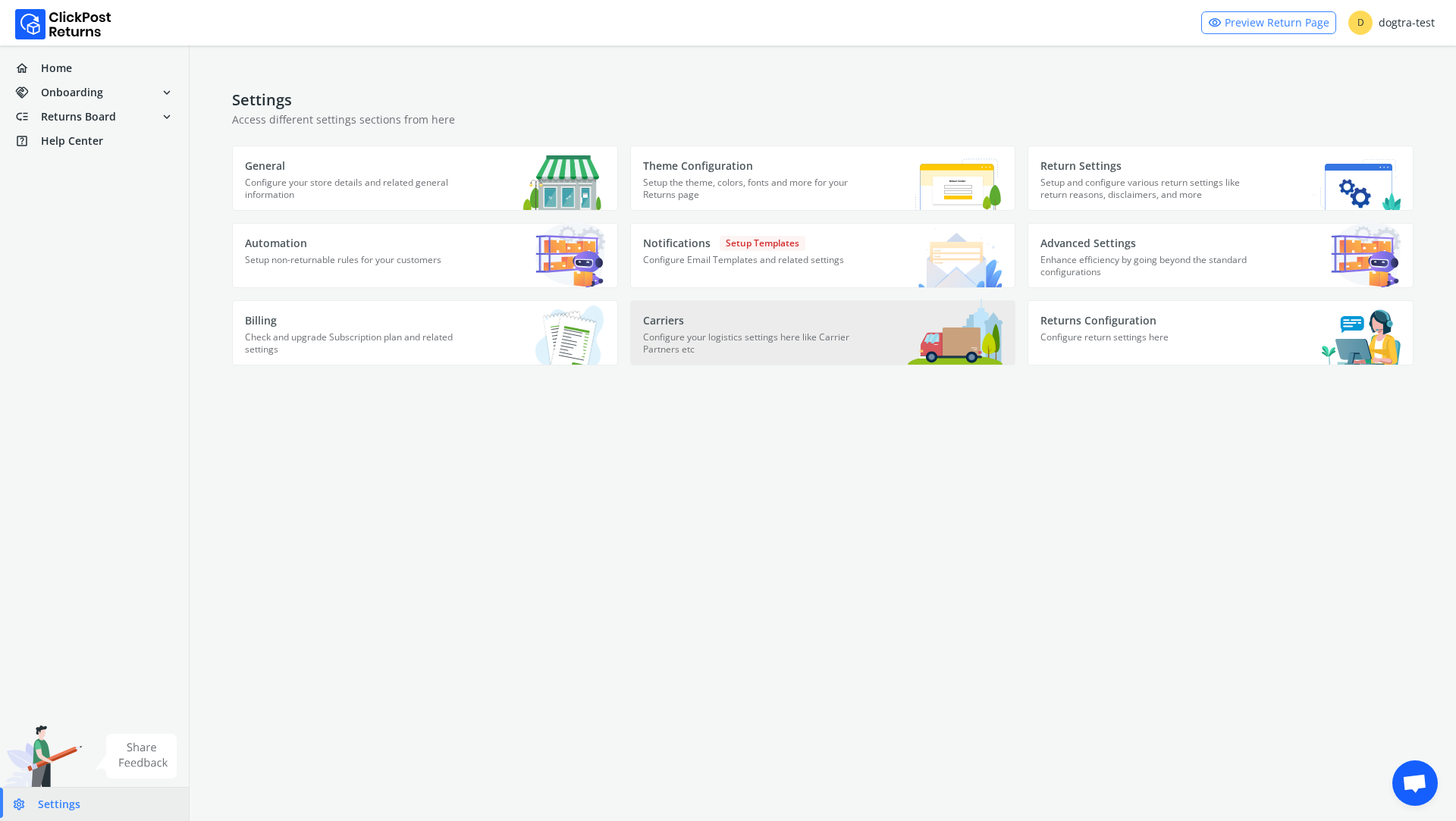click on "Configure your logistics settings here like Carrier Partners etc" at bounding box center [353, 193] 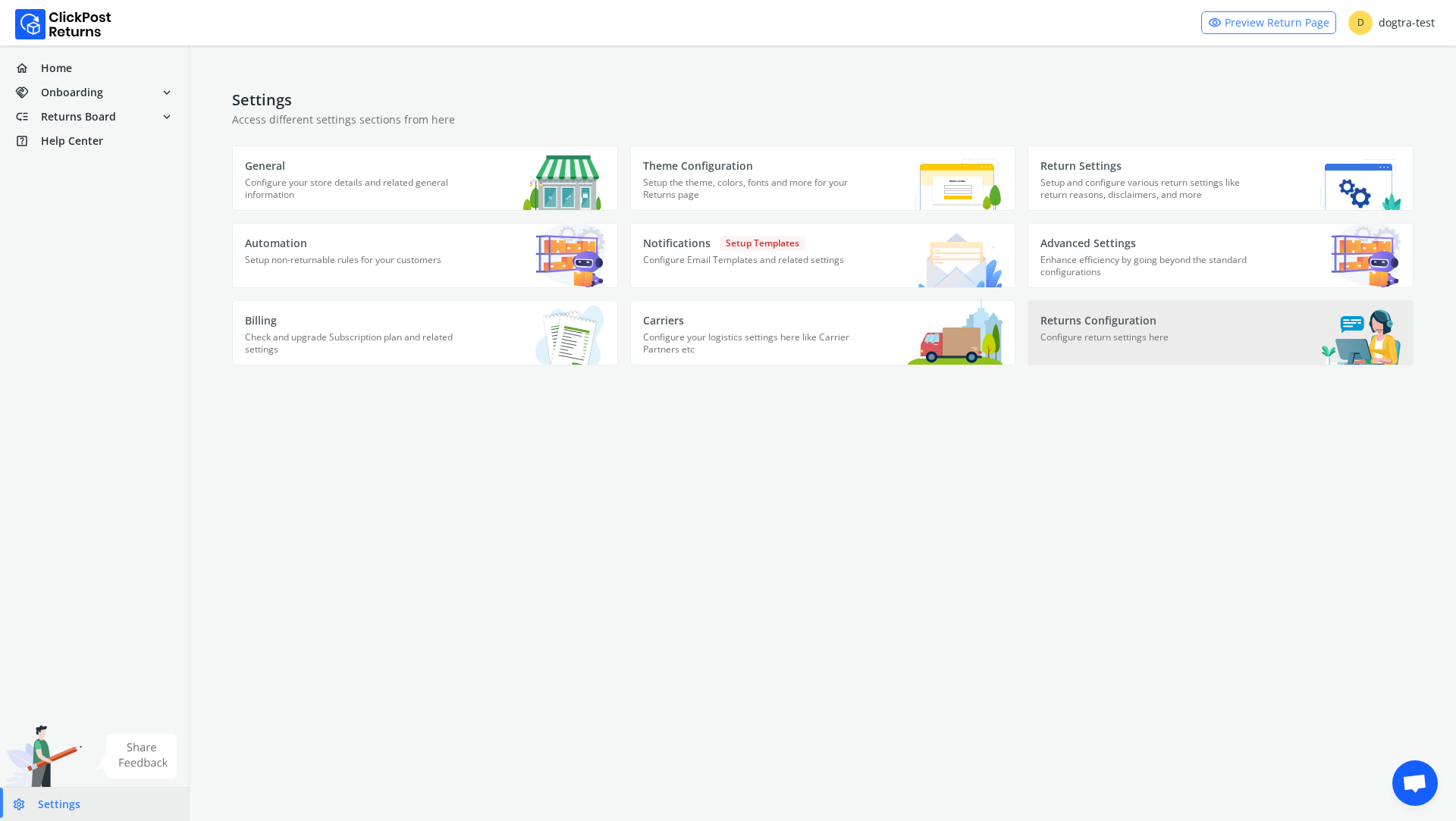 click on "Returns Configuration" at bounding box center [353, 166] 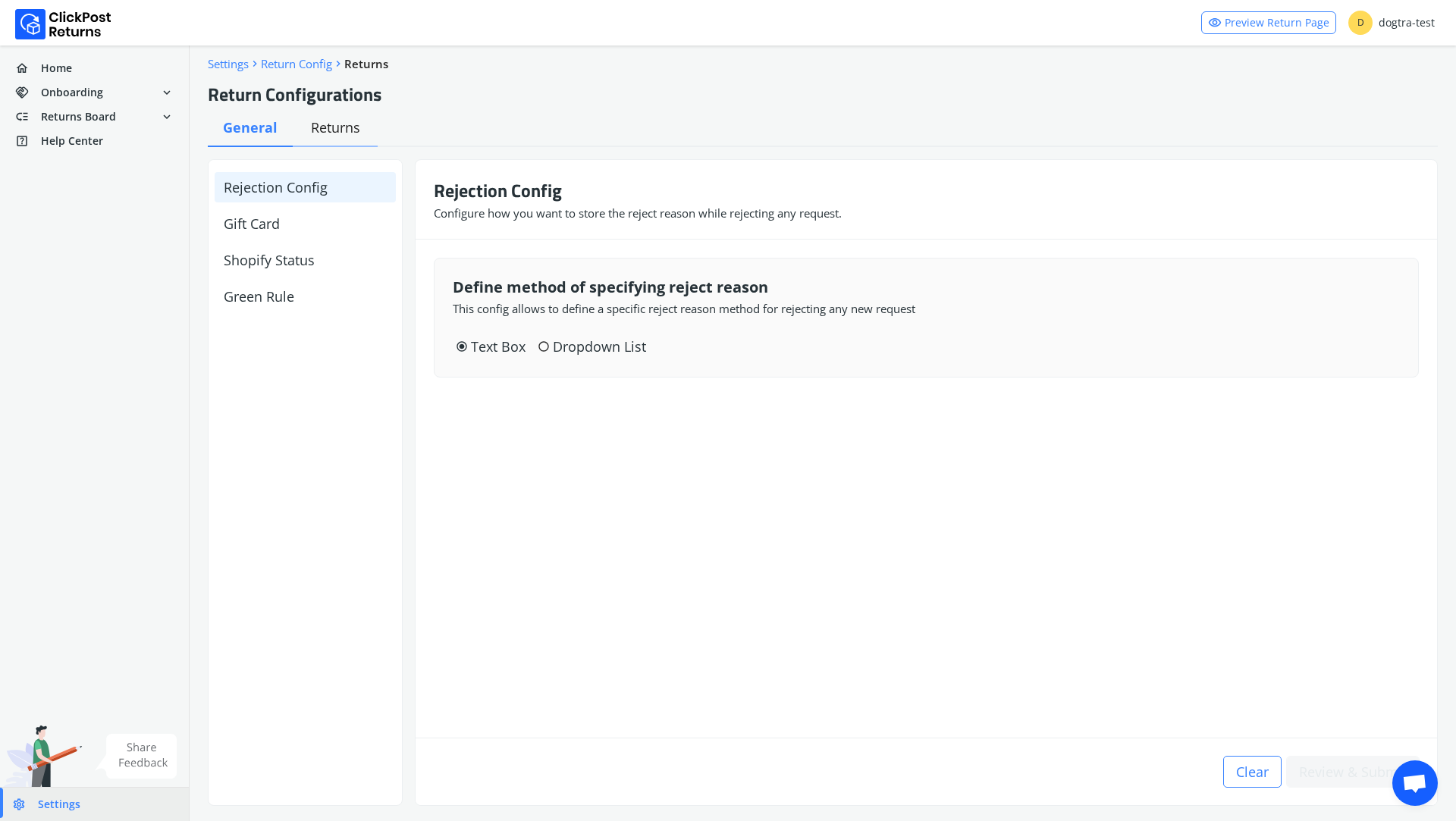 click on "Returns" at bounding box center [250, 127] 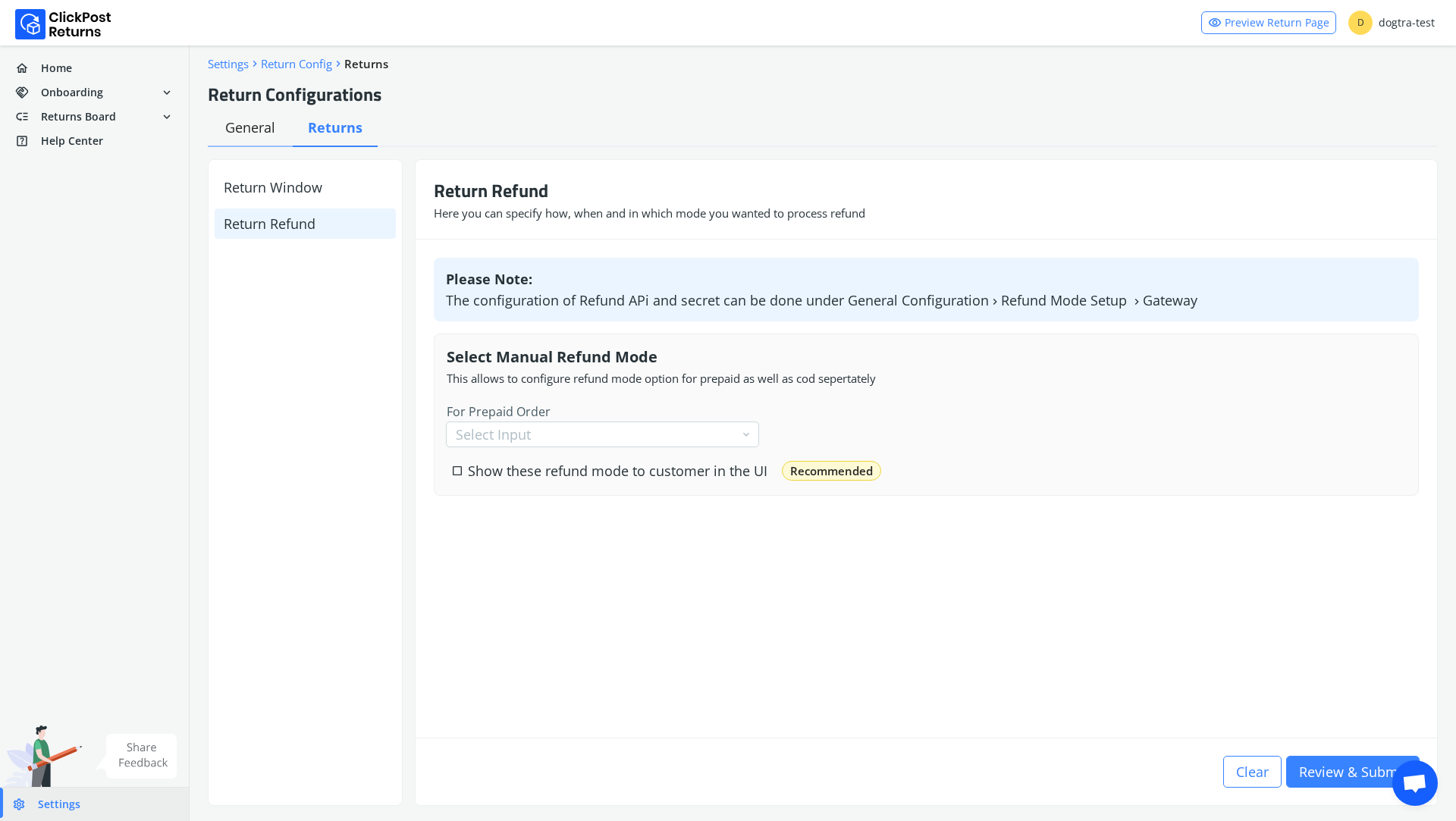 click on "General" at bounding box center [250, 127] 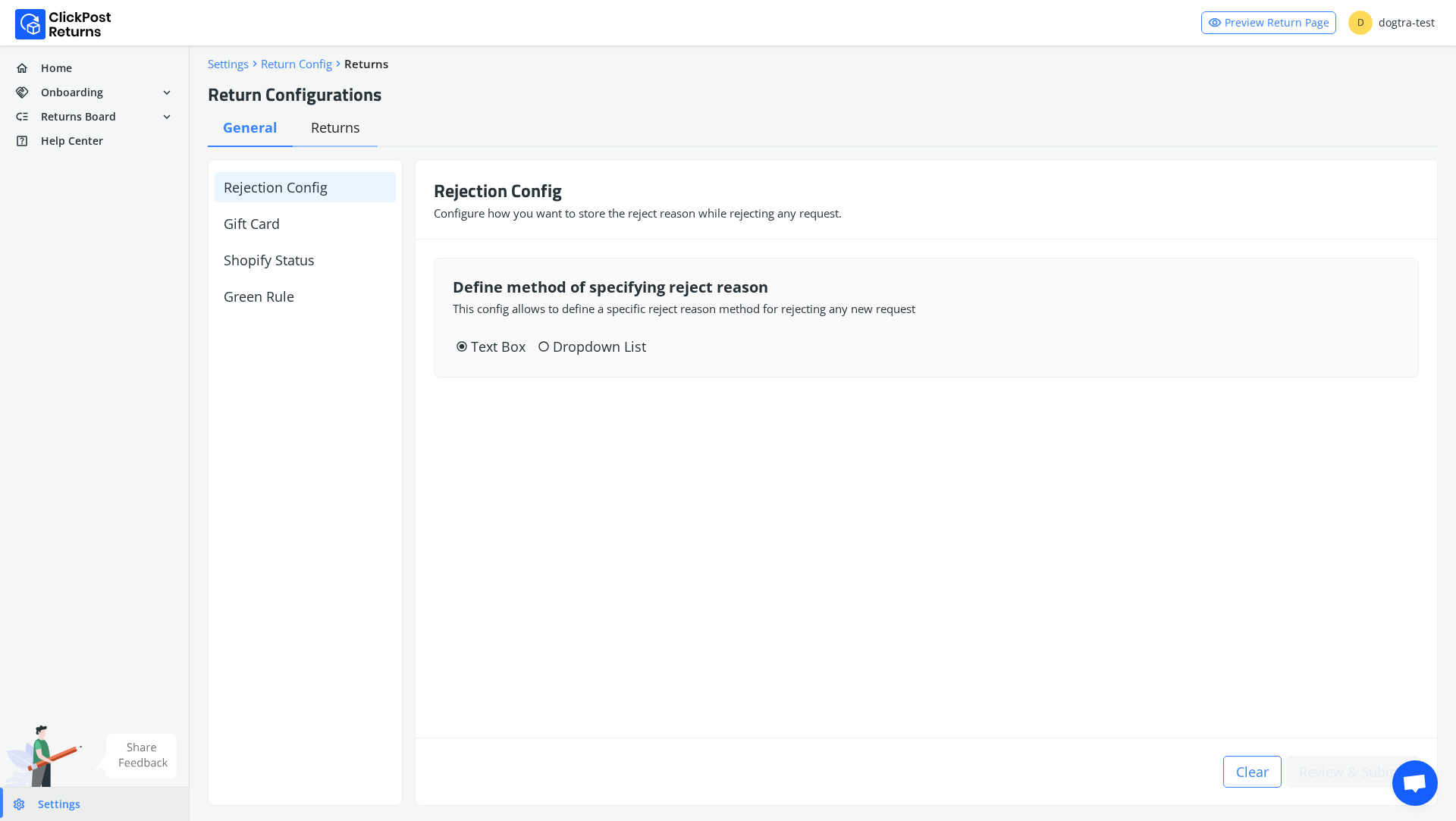 click on "Returns" at bounding box center [335, 131] 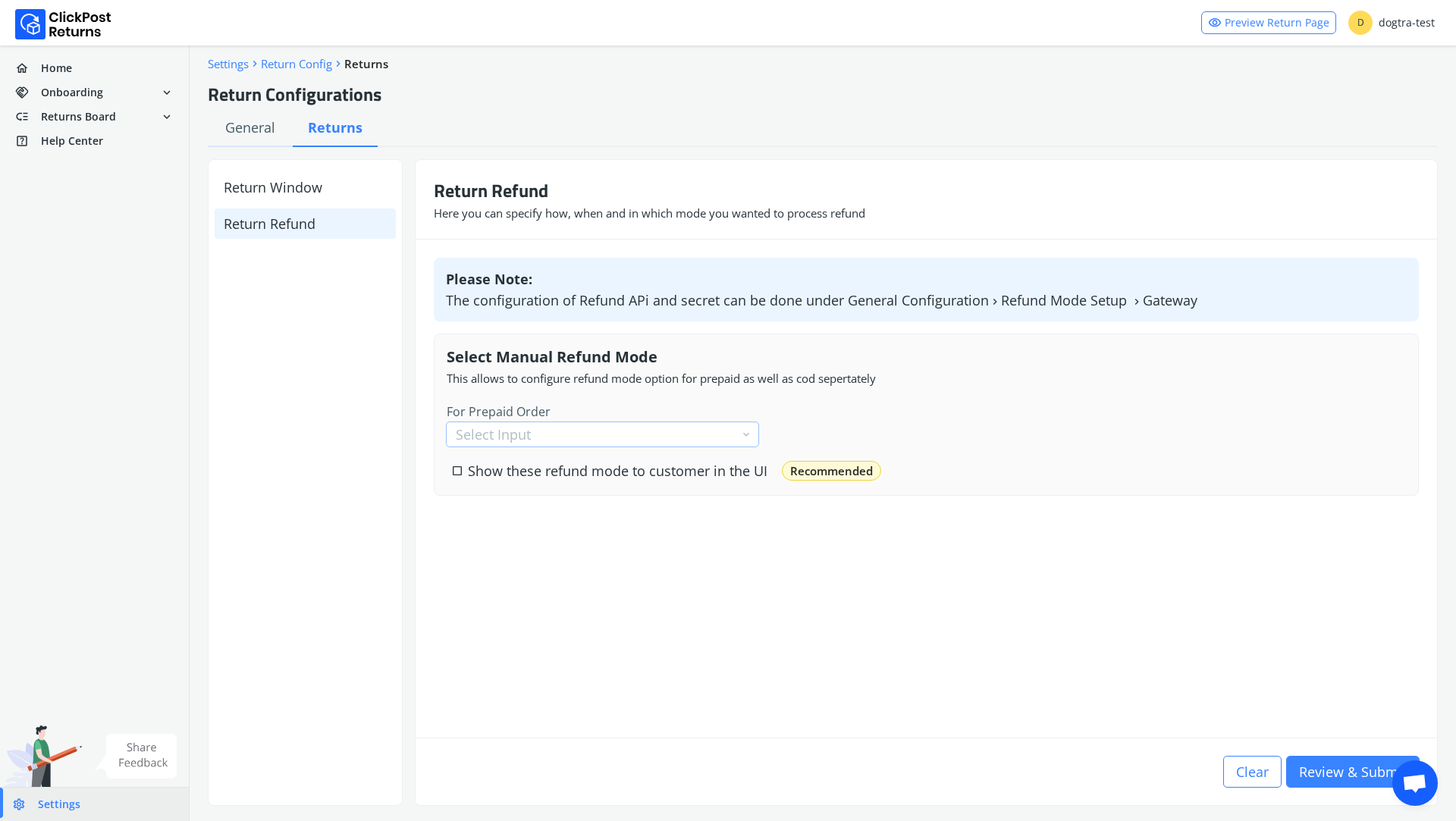 click on "Select Input keyboard_arrow_down" at bounding box center (602, 434) 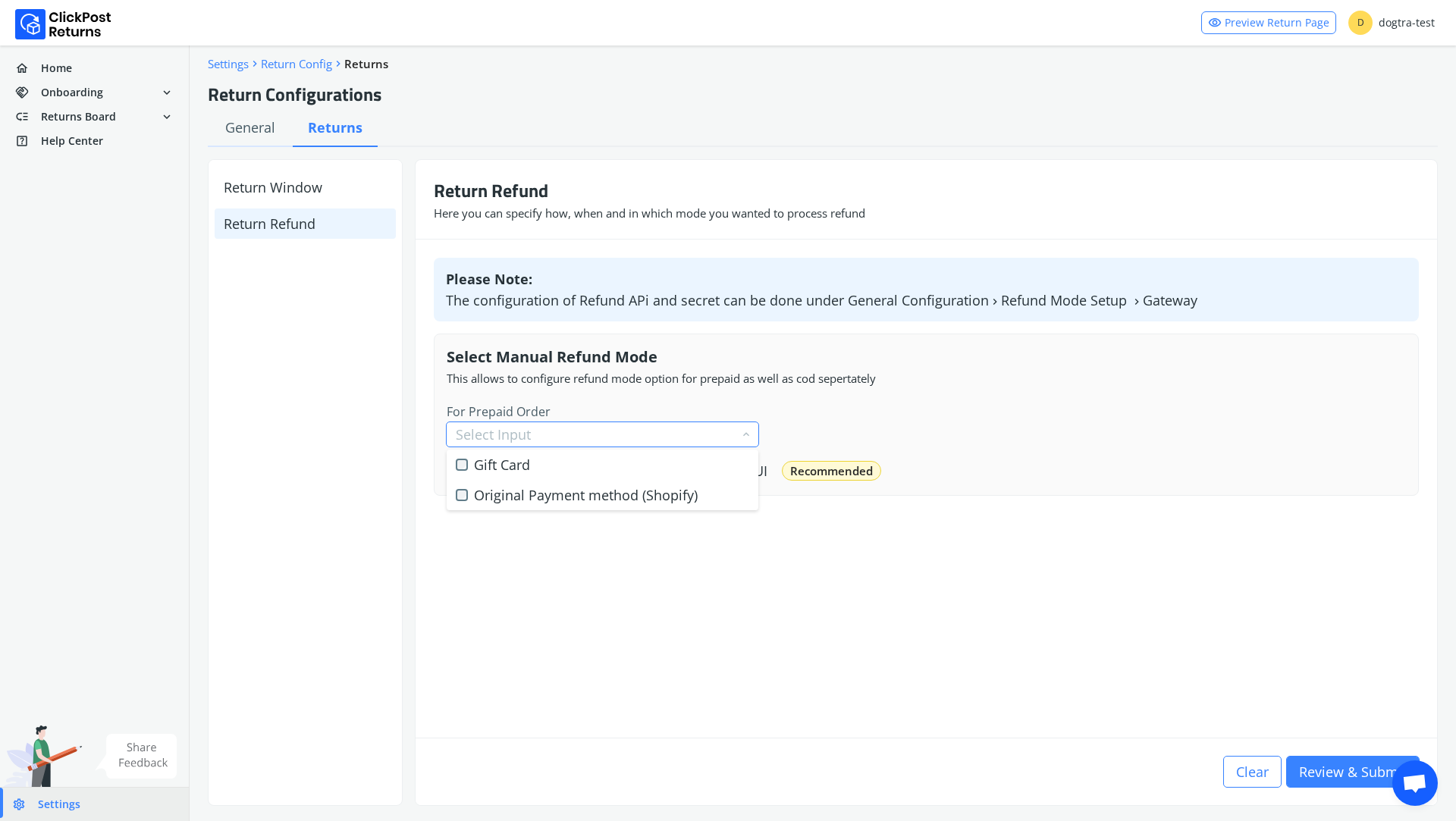click on "Return Refund Here you can specify how, when and in which mode you wanted to process refund Please Note: The configuration of Refund APi and secret can be done under General Configuration  chevron_right  Refund Mode Setup   chevron_right  Gateway Select Manual Refund Mode This allows to configure refund mode option for prepaid as well as cod sepertately For Prepaid Order Select Input keyboard_arrow_down Gift Card Original Payment method (Shopify) check_box_outline_blank Show these refund mode to customer in the UI Recommended Clear Review & Submit" at bounding box center (926, 482) 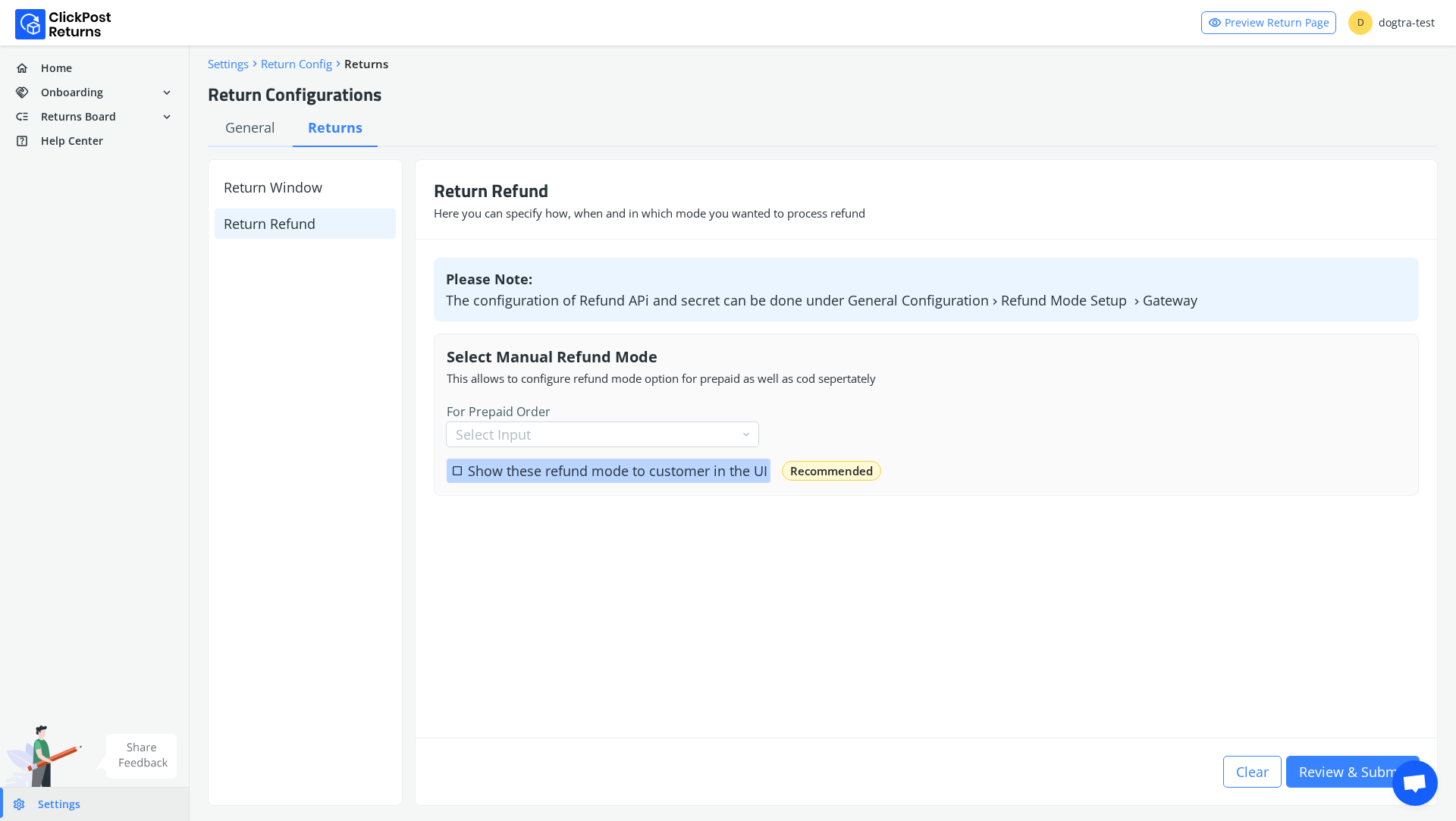 click on "Show these refund mode to customer in the UI" at bounding box center [616, 471] 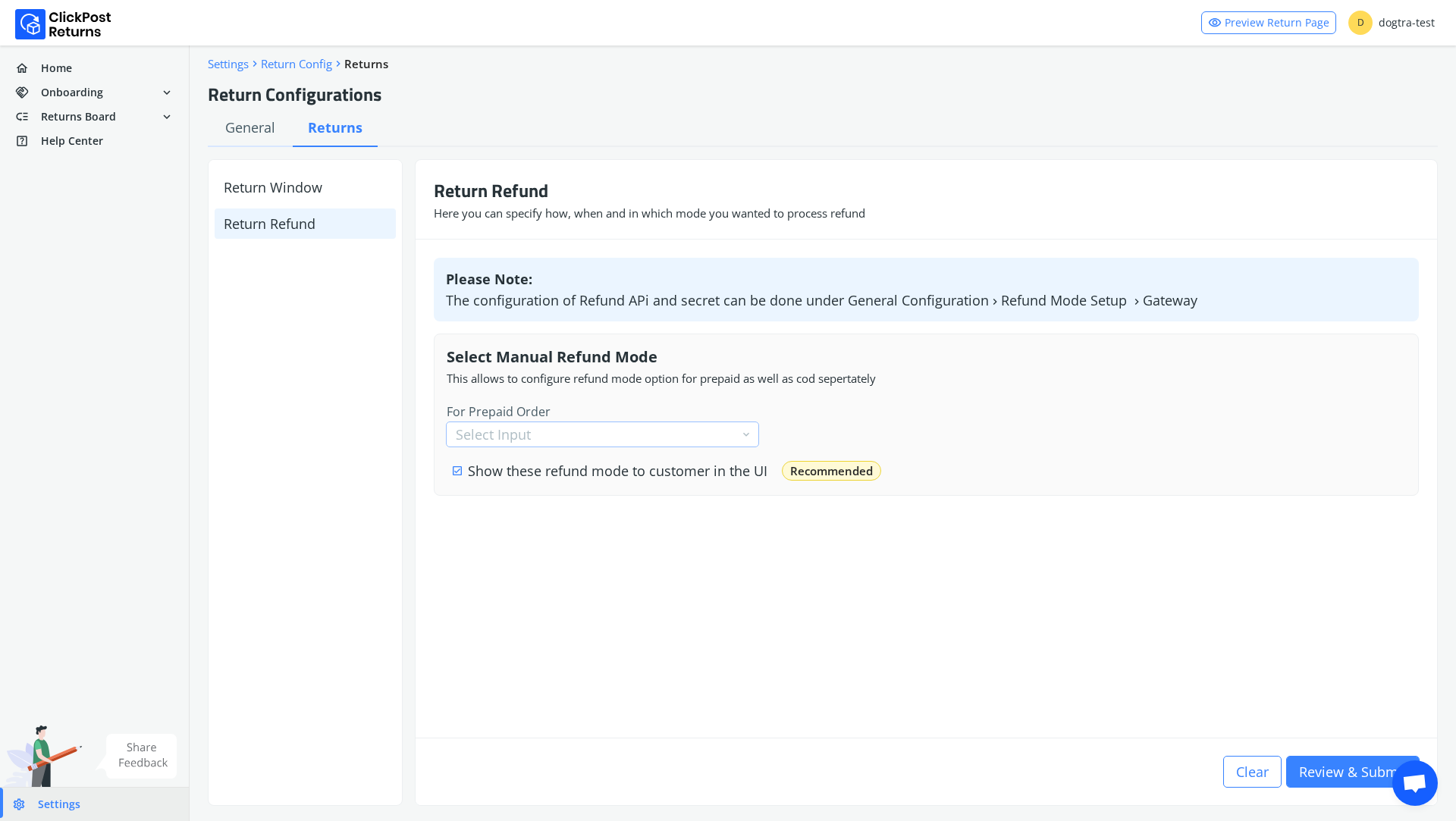 click on "Select Input keyboard_arrow_down" at bounding box center (602, 434) 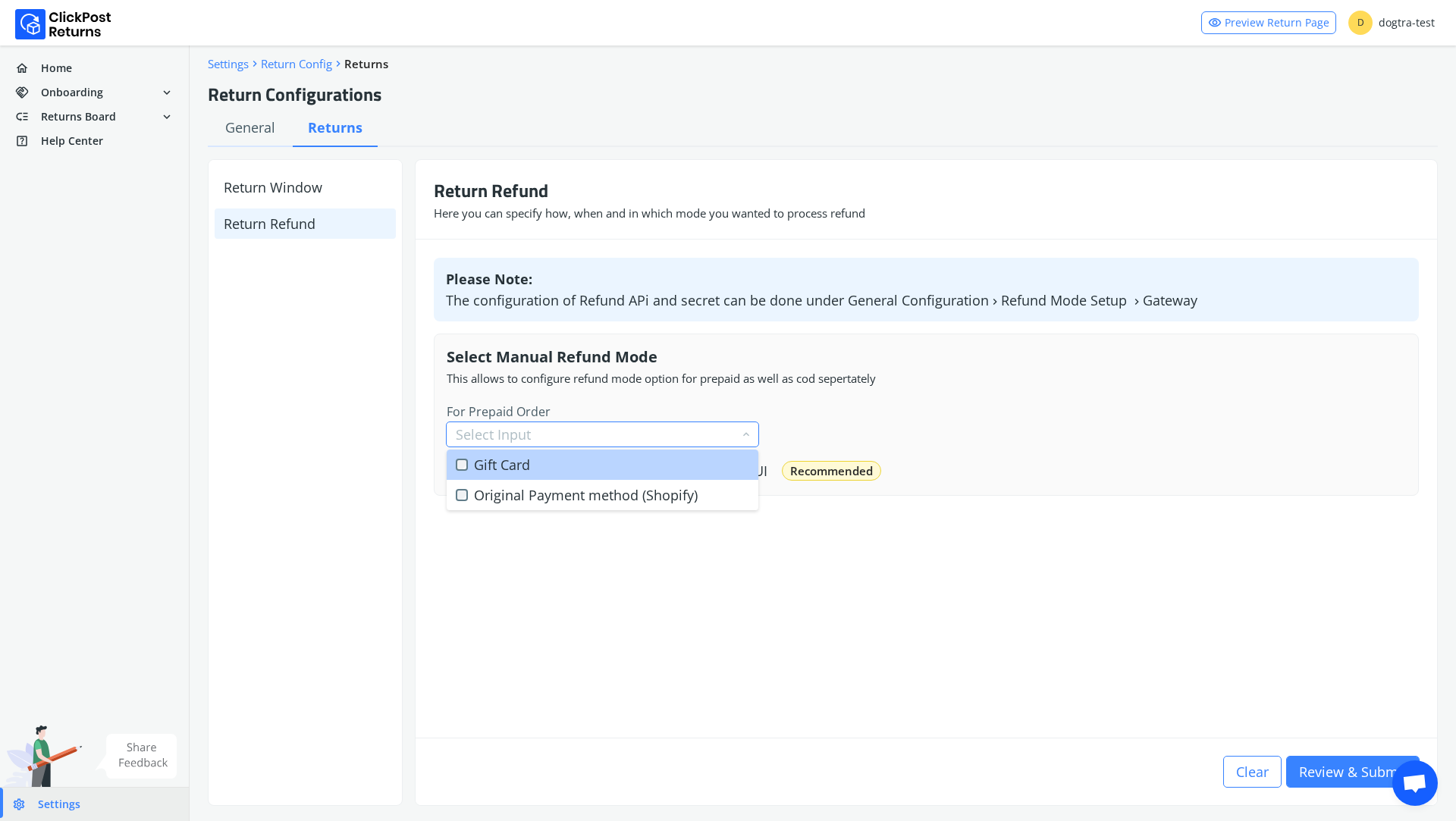 click on "Gift Card" at bounding box center (602, 465) 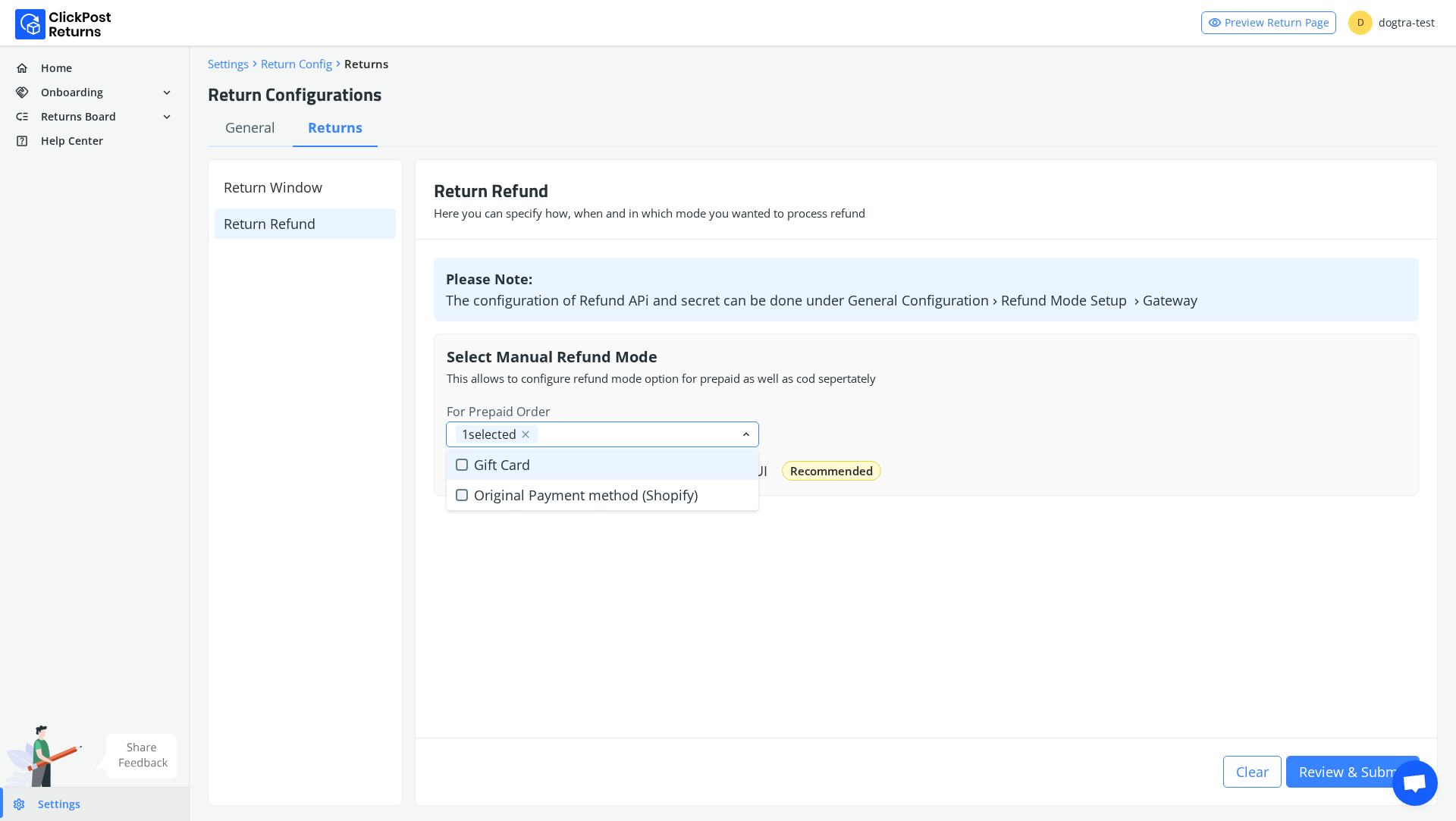 click on "Return Refund Here you can specify how, when and in which mode you wanted to process refund Please Note: The configuration of Refund APi and secret can be done under General Configuration  chevron_right  Refund Mode Setup   chevron_right  Gateway Select Manual Refund Mode This allows to configure refund mode option for prepaid as well as cod sepertately For Prepaid Order 1  selected close keyboard_arrow_down Gift Card Original Payment method (Shopify) check_box Show these refund mode to customer in the UI Recommended Clear Review & Submit" at bounding box center [926, 482] 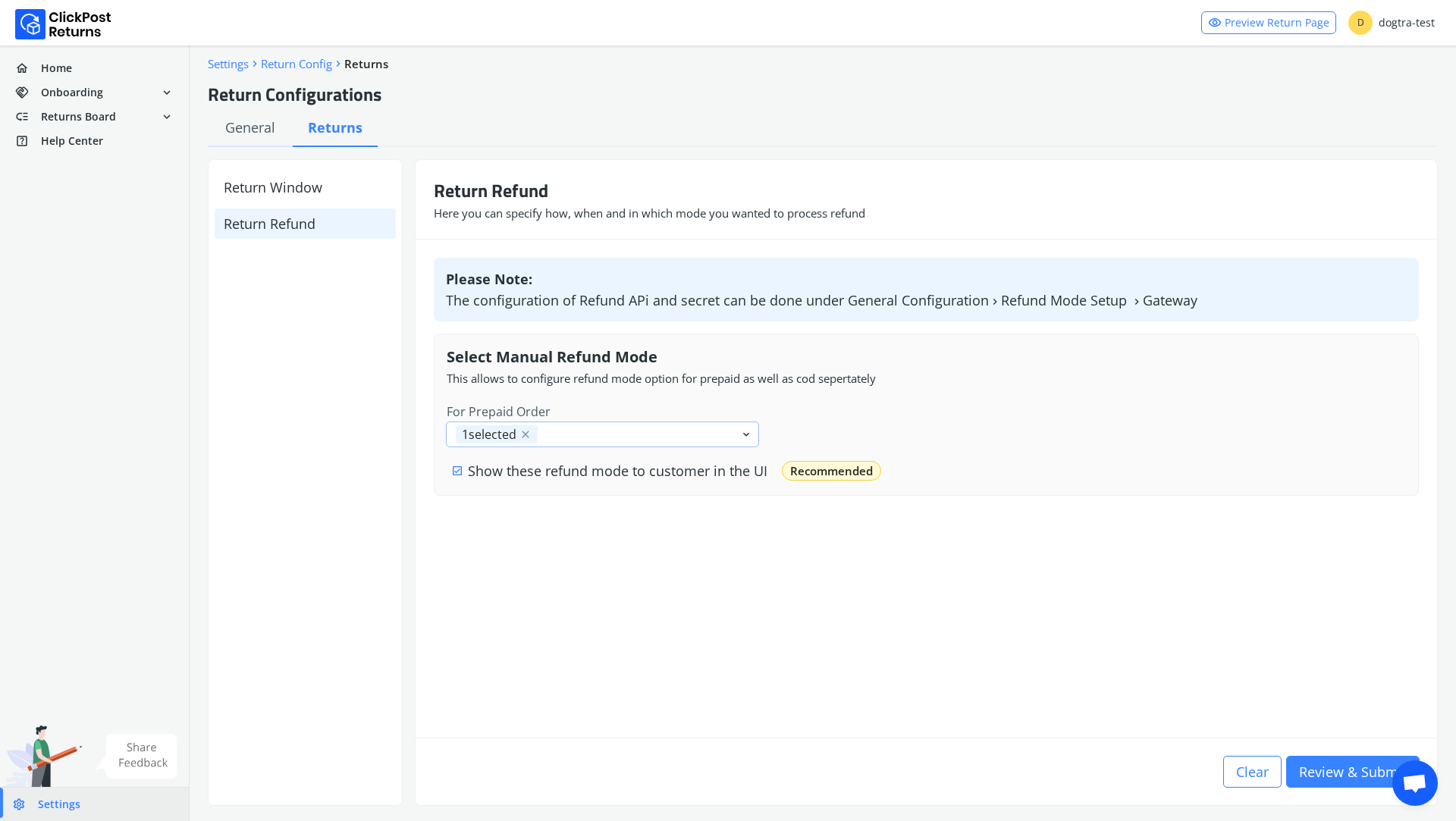 click on "1  selected close keyboard_arrow_down" at bounding box center [602, 434] 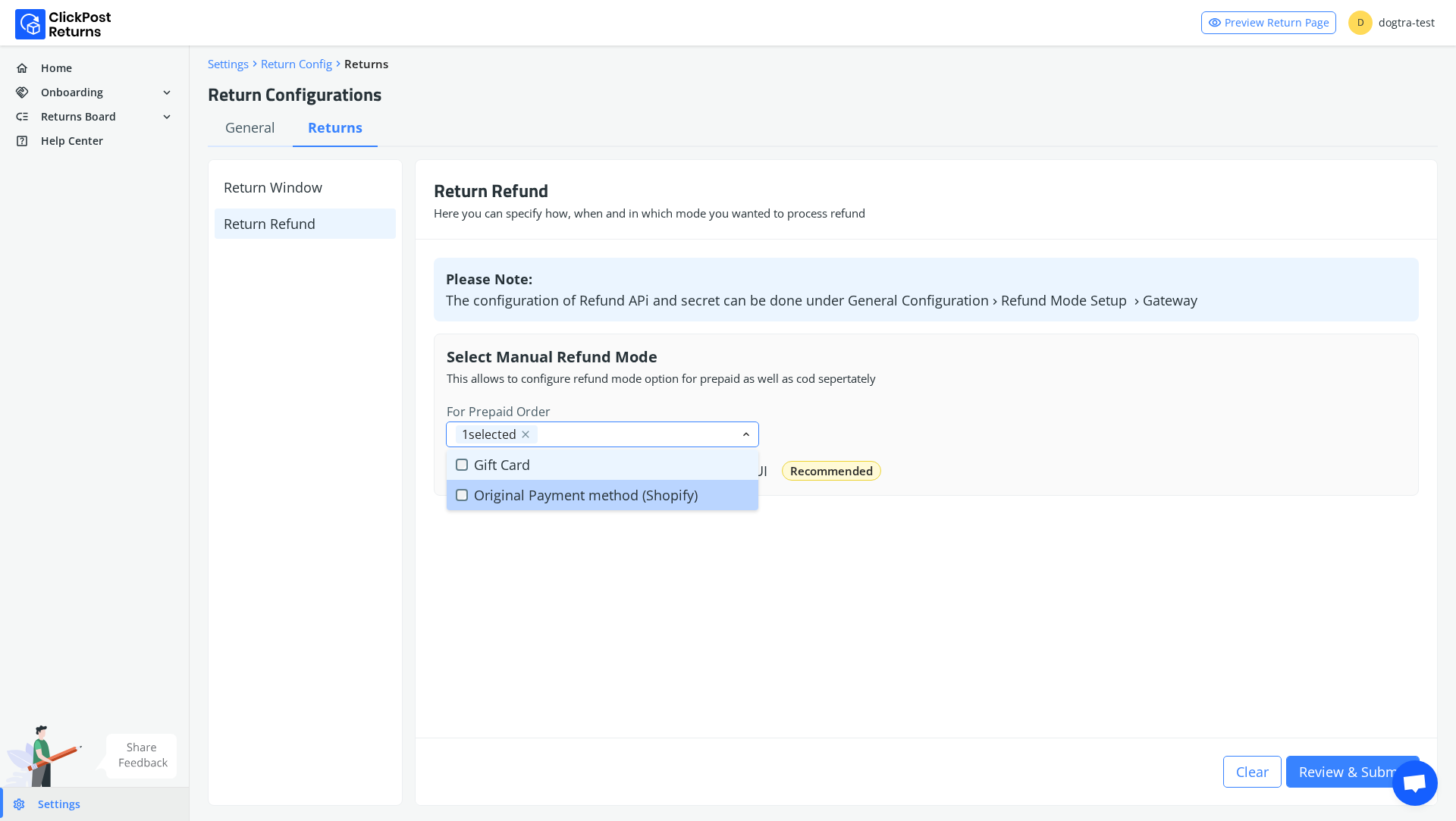 click on "Original Payment method (Shopify)" at bounding box center [502, 465] 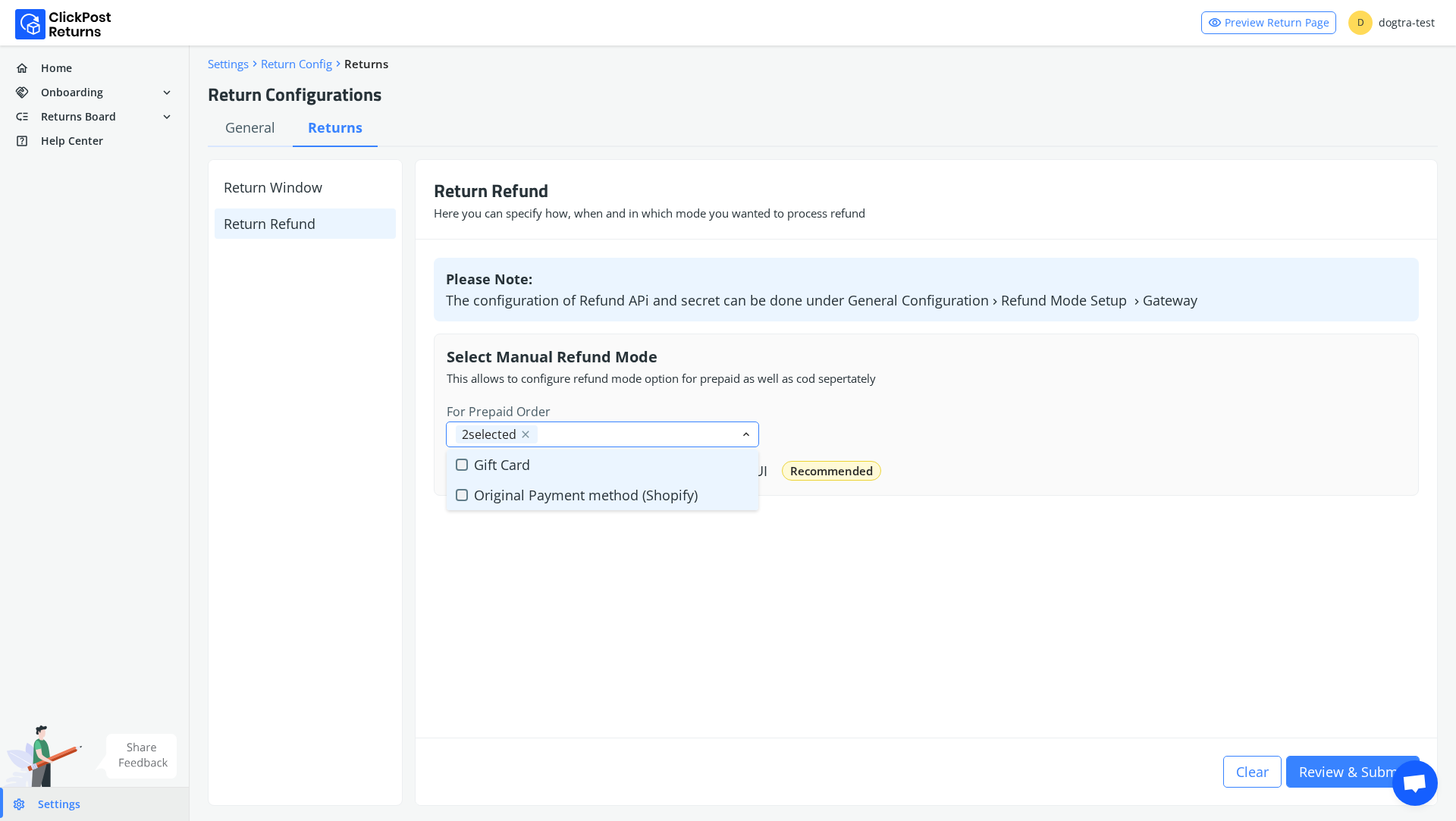 click on "Return Refund Here you can specify how, when and in which mode you wanted to process refund Please Note: The configuration of Refund APi and secret can be done under General Configuration  chevron_right  Refund Mode Setup   chevron_right  Gateway Select Manual Refund Mode This allows to configure refund mode option for prepaid as well as cod sepertately For Prepaid Order 2  selected close keyboard_arrow_down Gift Card Original Payment method (Shopify) check_box Show these refund mode to customer in the UI Recommended Clear Review & Submit" at bounding box center [926, 482] 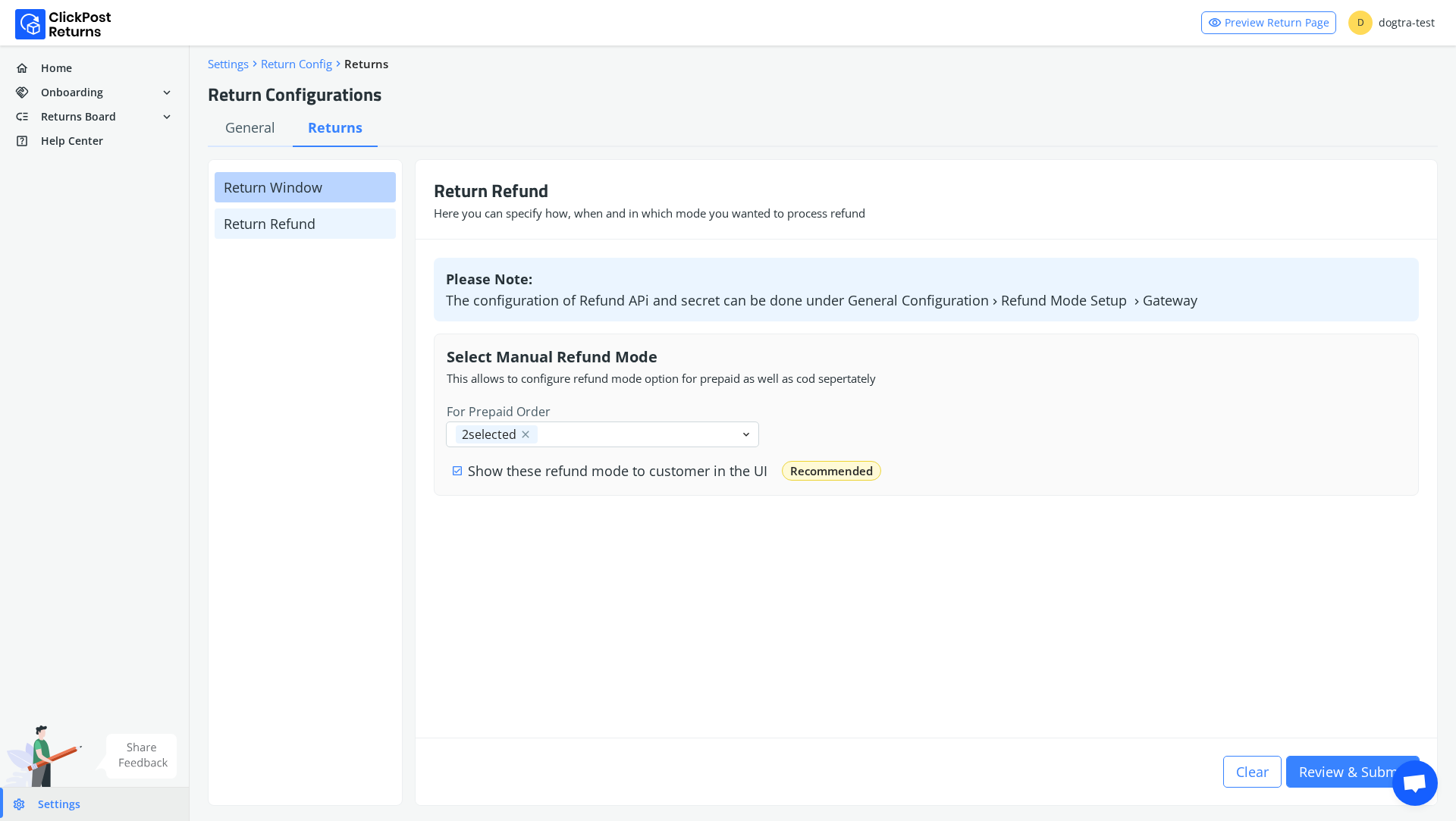 click on "Return Window" at bounding box center (305, 187) 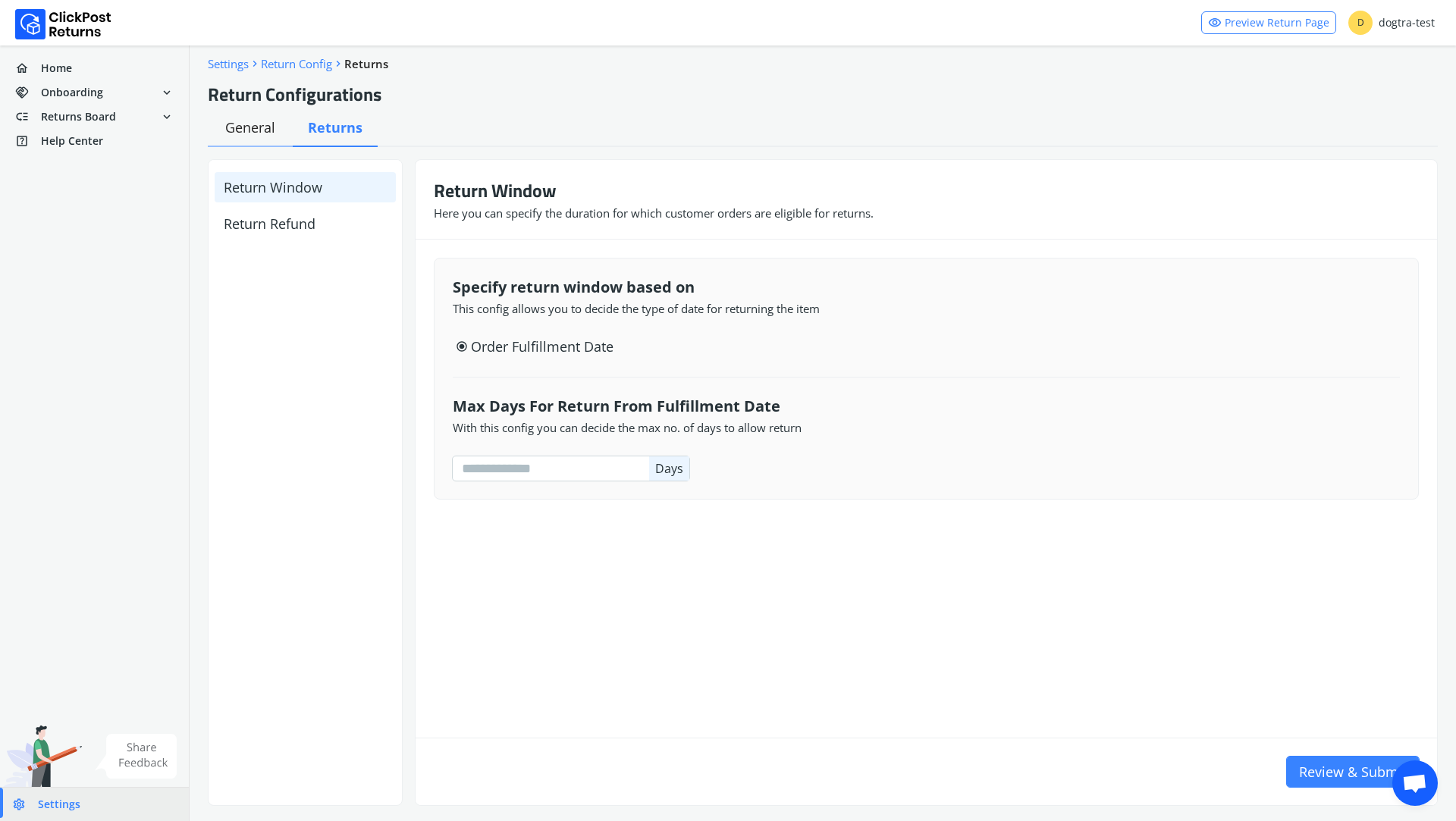 click on "General" at bounding box center (250, 127) 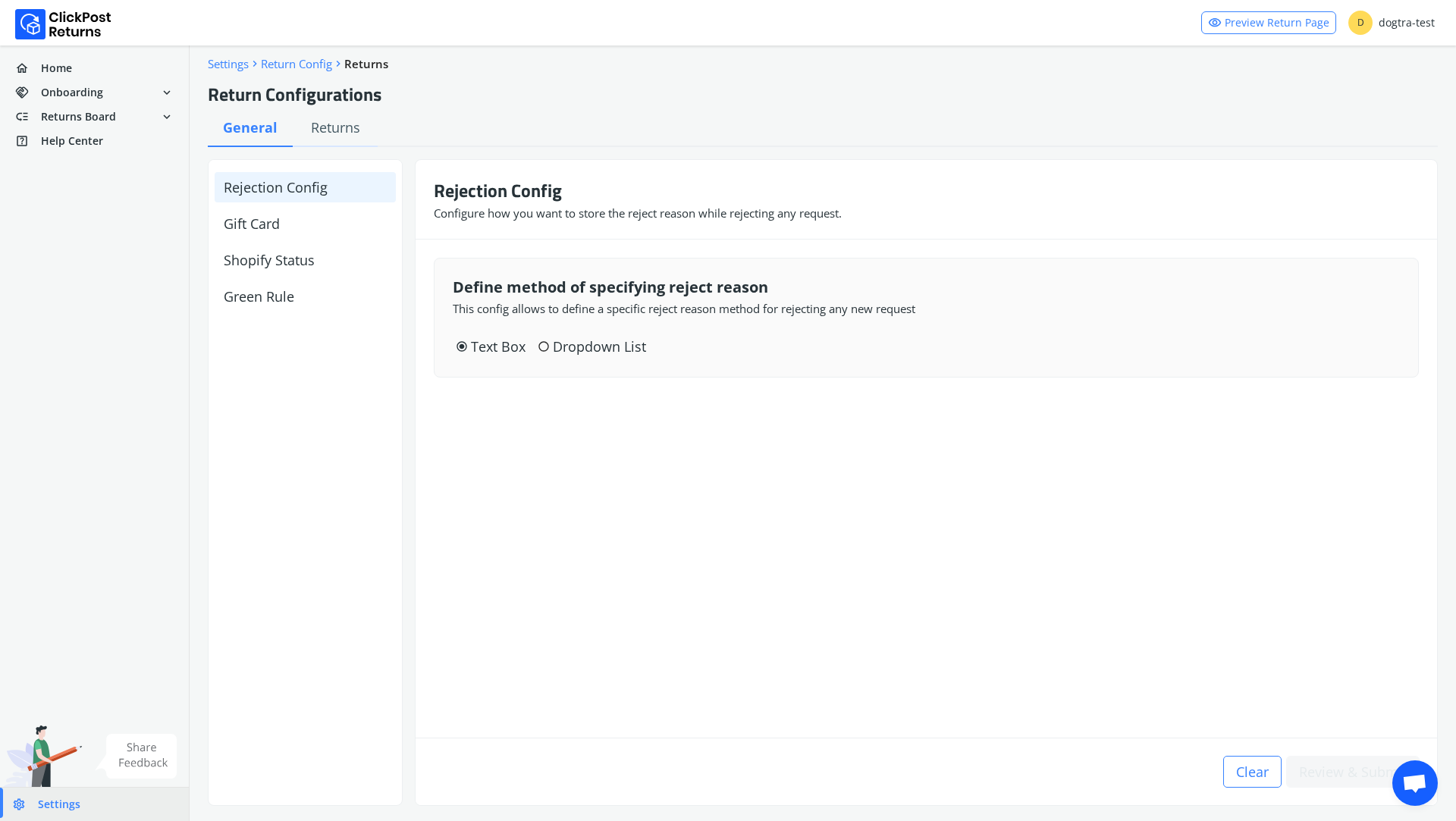 click on "Rejection Config" at bounding box center (305, 187) 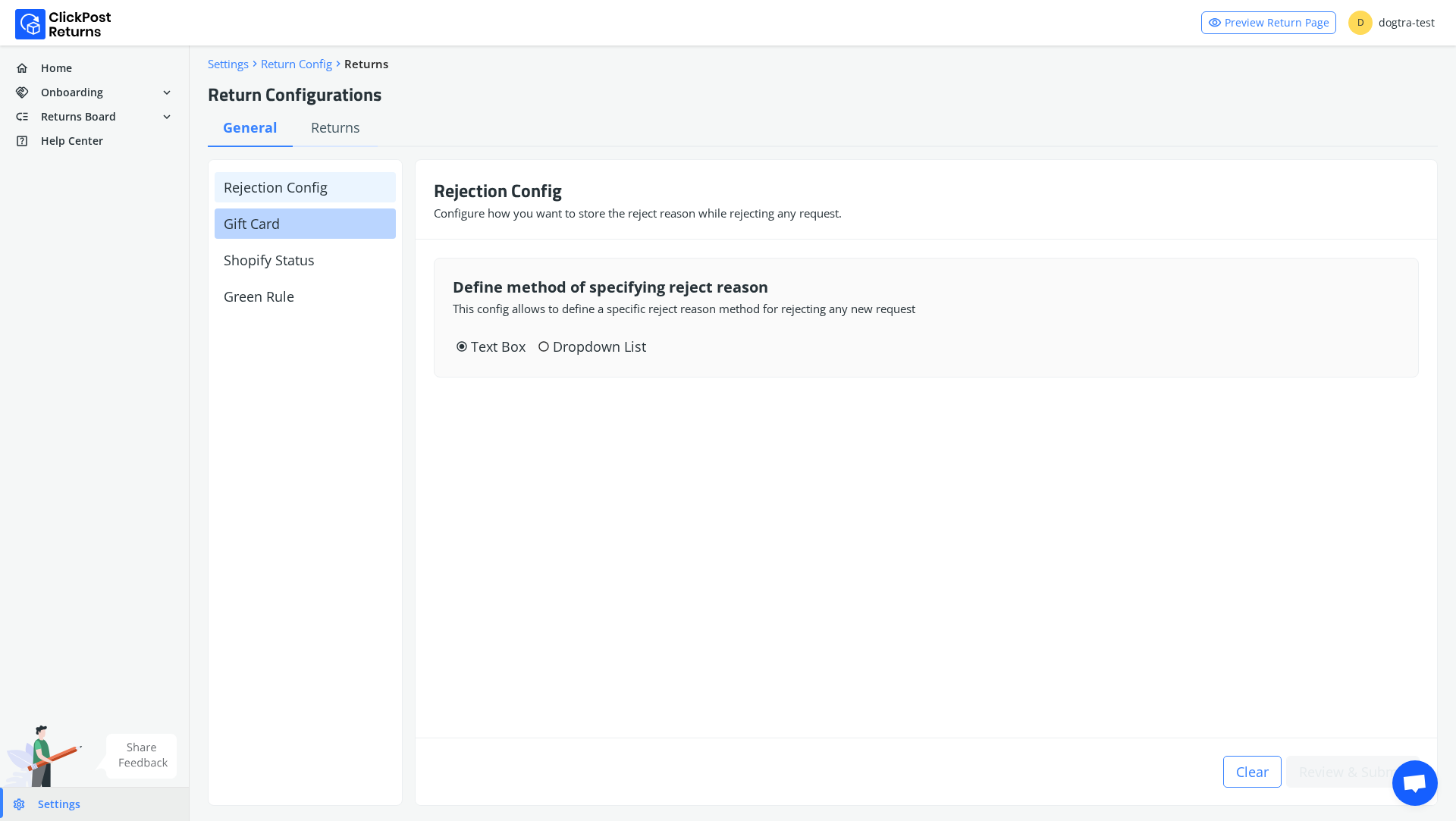 click on "Gift Card" at bounding box center (305, 224) 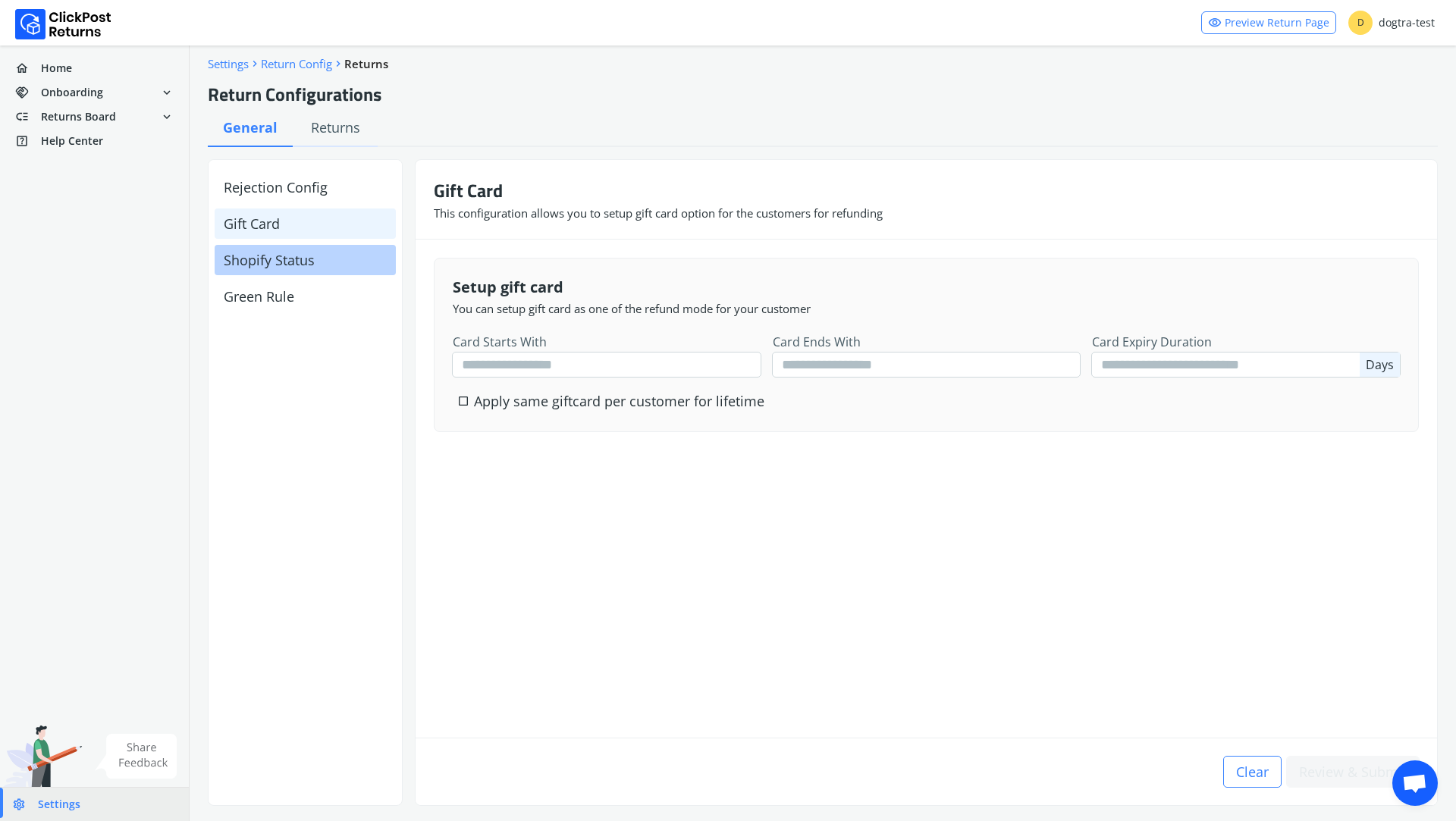 click on "Shopify Status" at bounding box center [305, 260] 